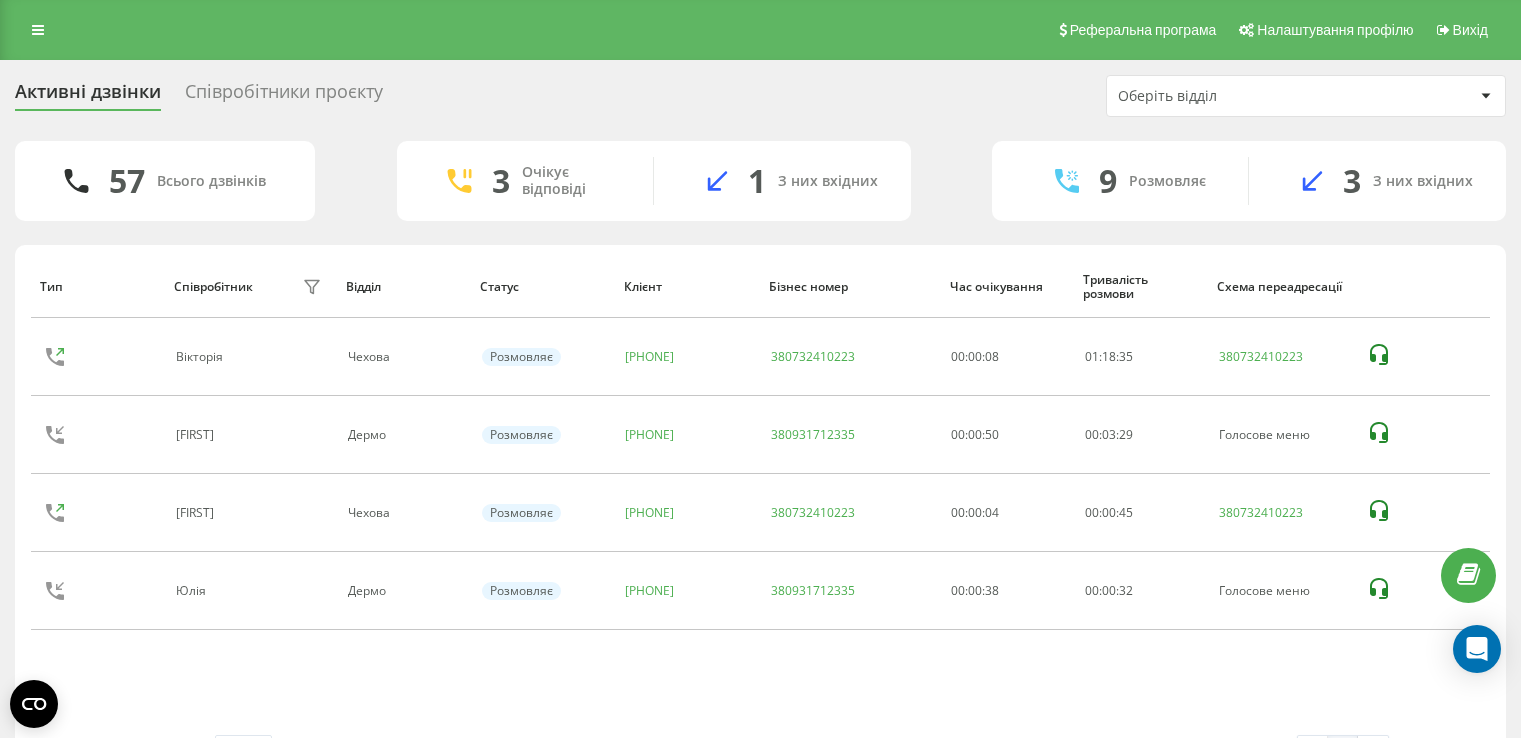 scroll, scrollTop: 0, scrollLeft: 0, axis: both 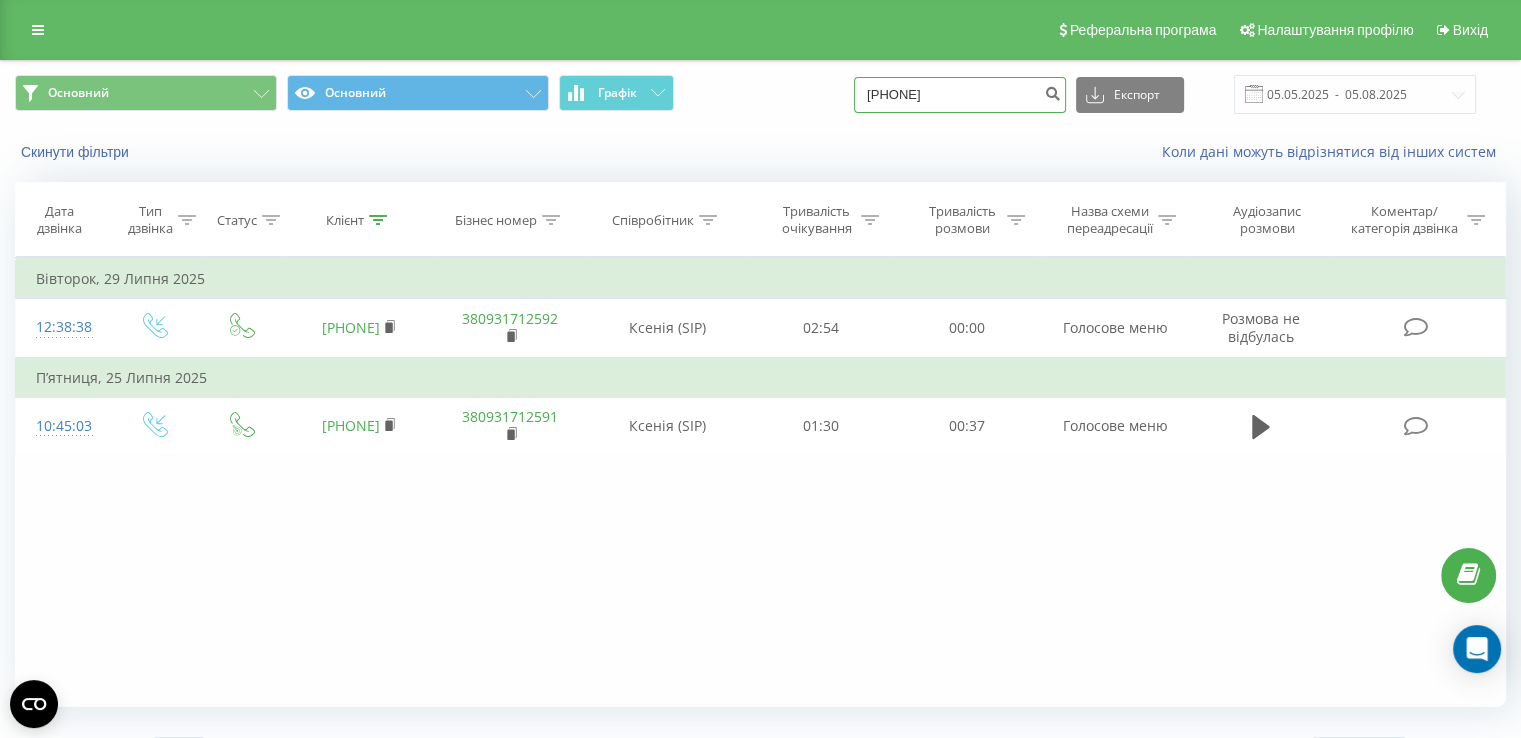 drag, startPoint x: 993, startPoint y: 95, endPoint x: 709, endPoint y: 104, distance: 284.14258 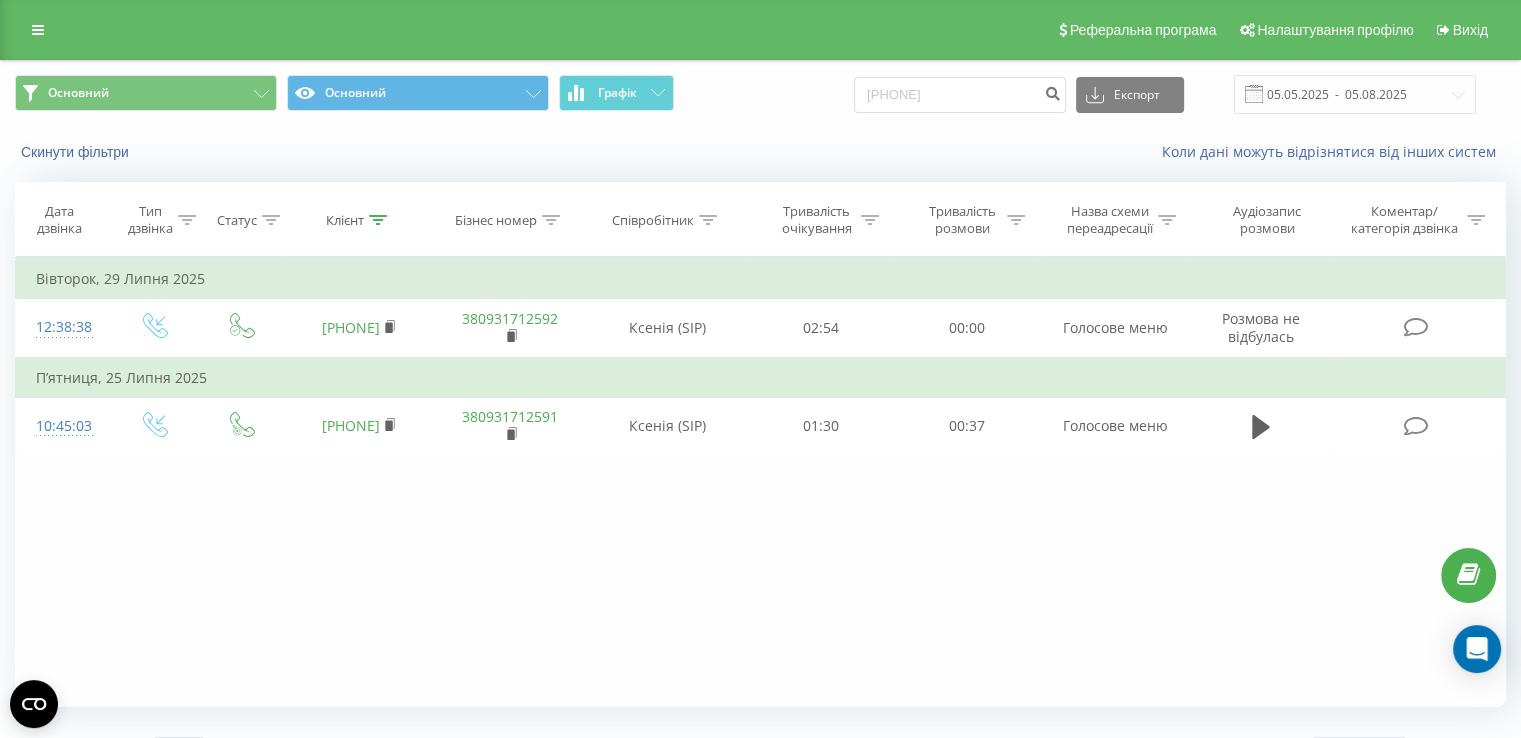 click on "Основний Основний Графік" at bounding box center [380, 94] 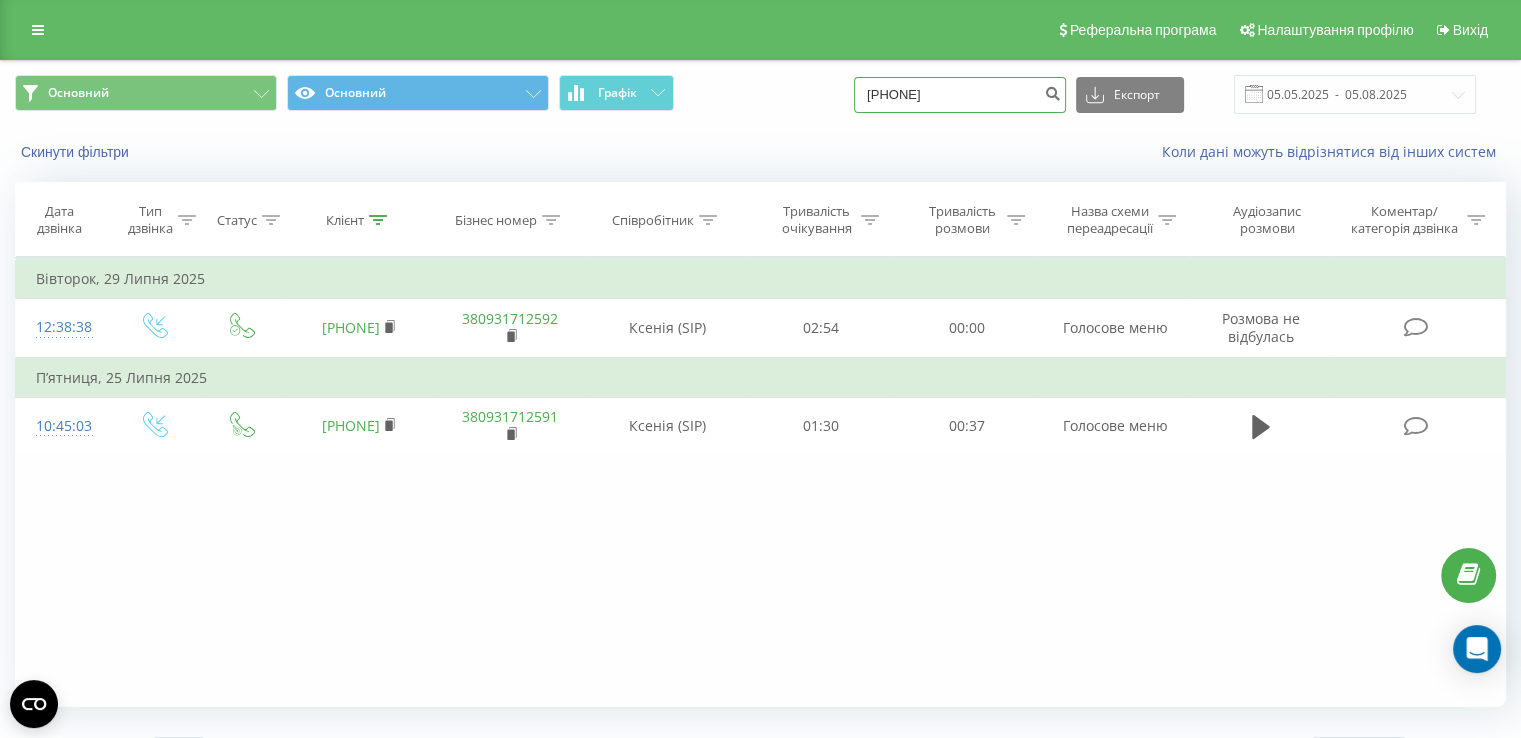 click on "380973073617" at bounding box center (960, 95) 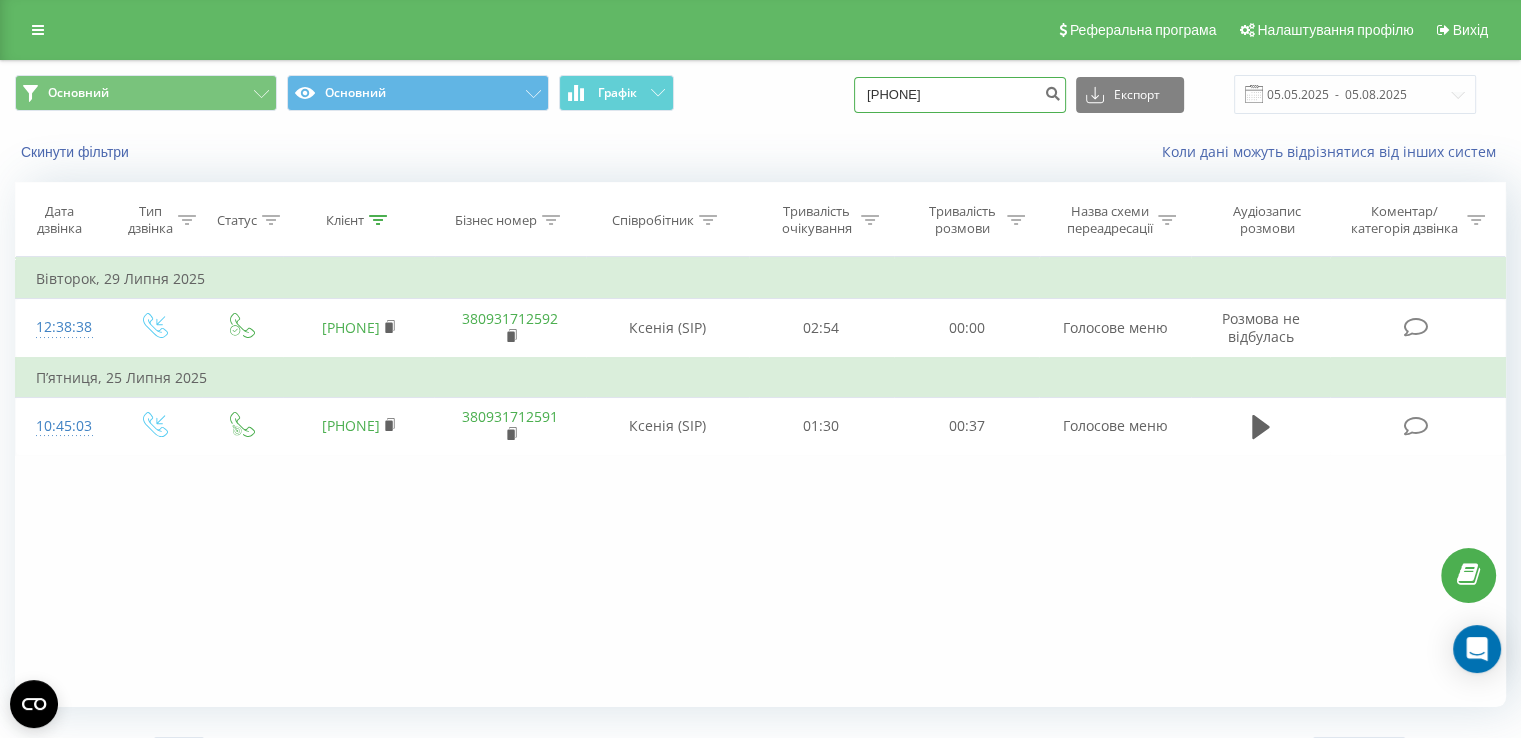 type on "0937894910" 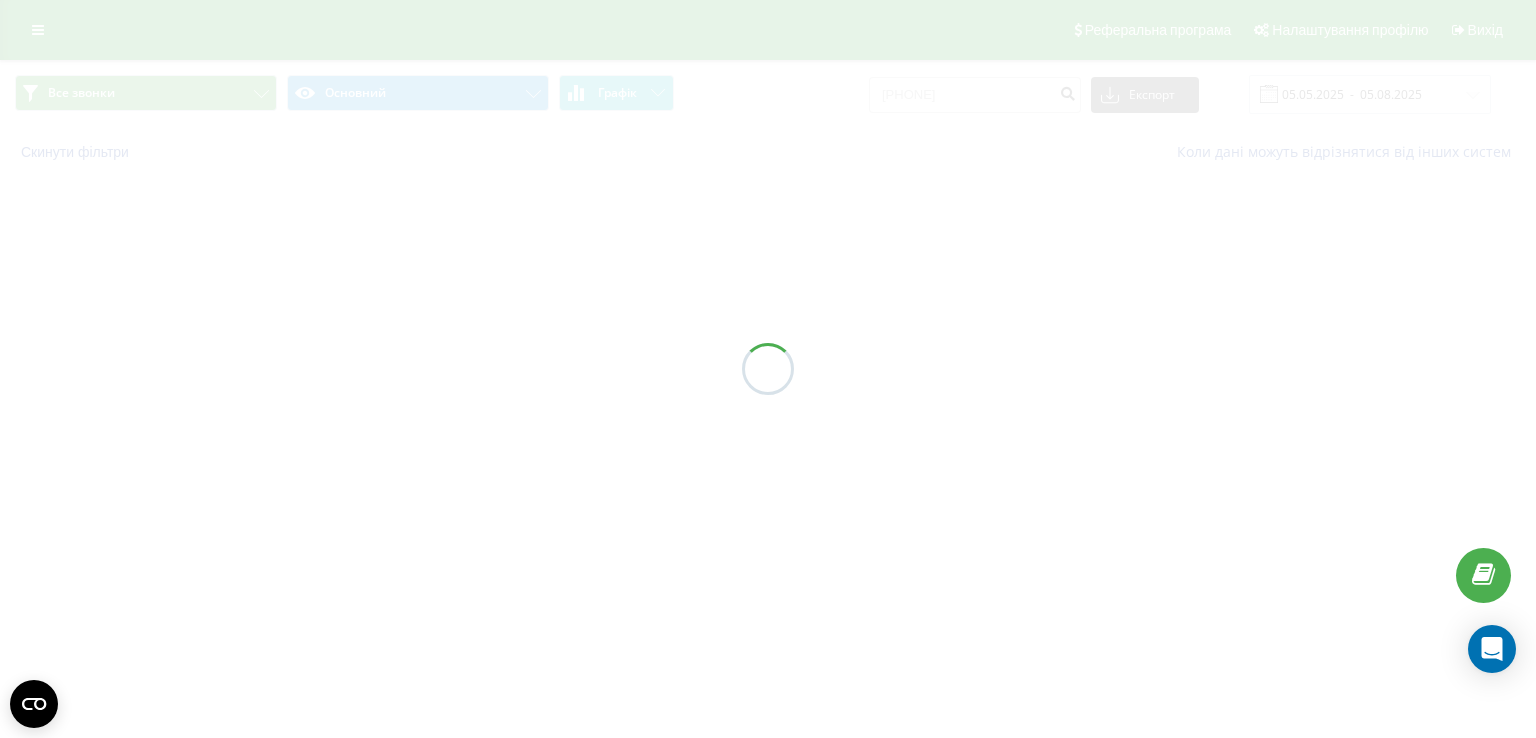 scroll, scrollTop: 0, scrollLeft: 0, axis: both 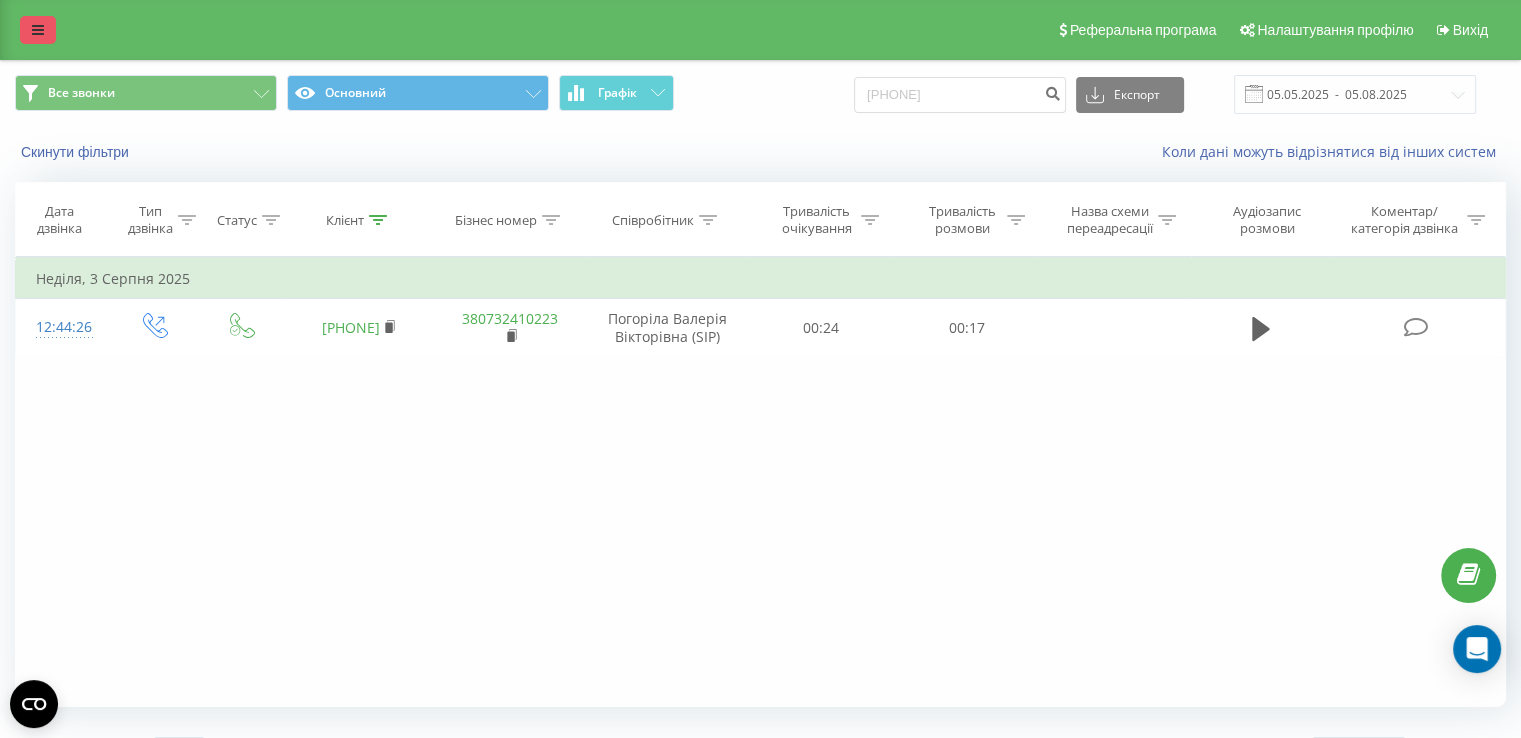 click at bounding box center [38, 30] 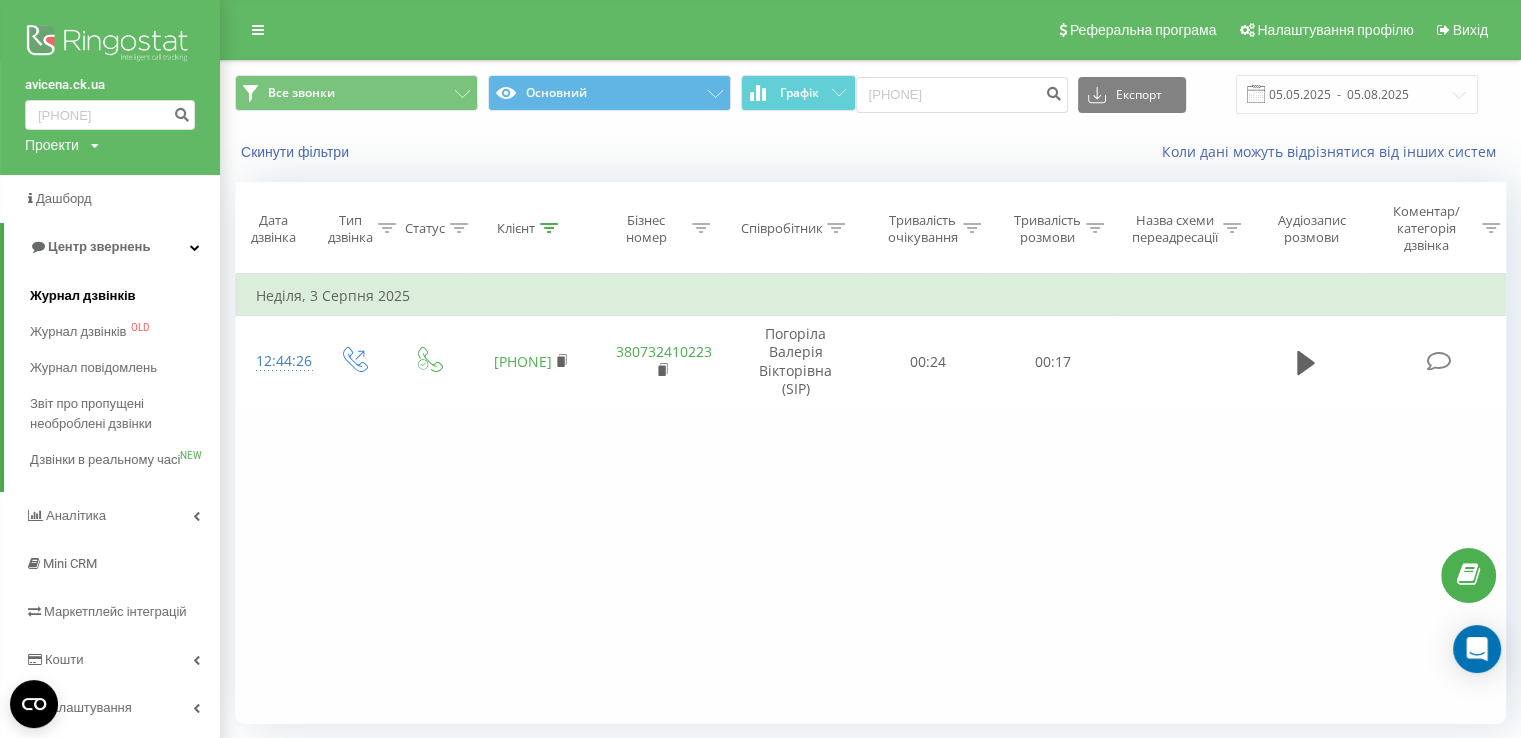 click on "Журнал дзвінків" at bounding box center [83, 296] 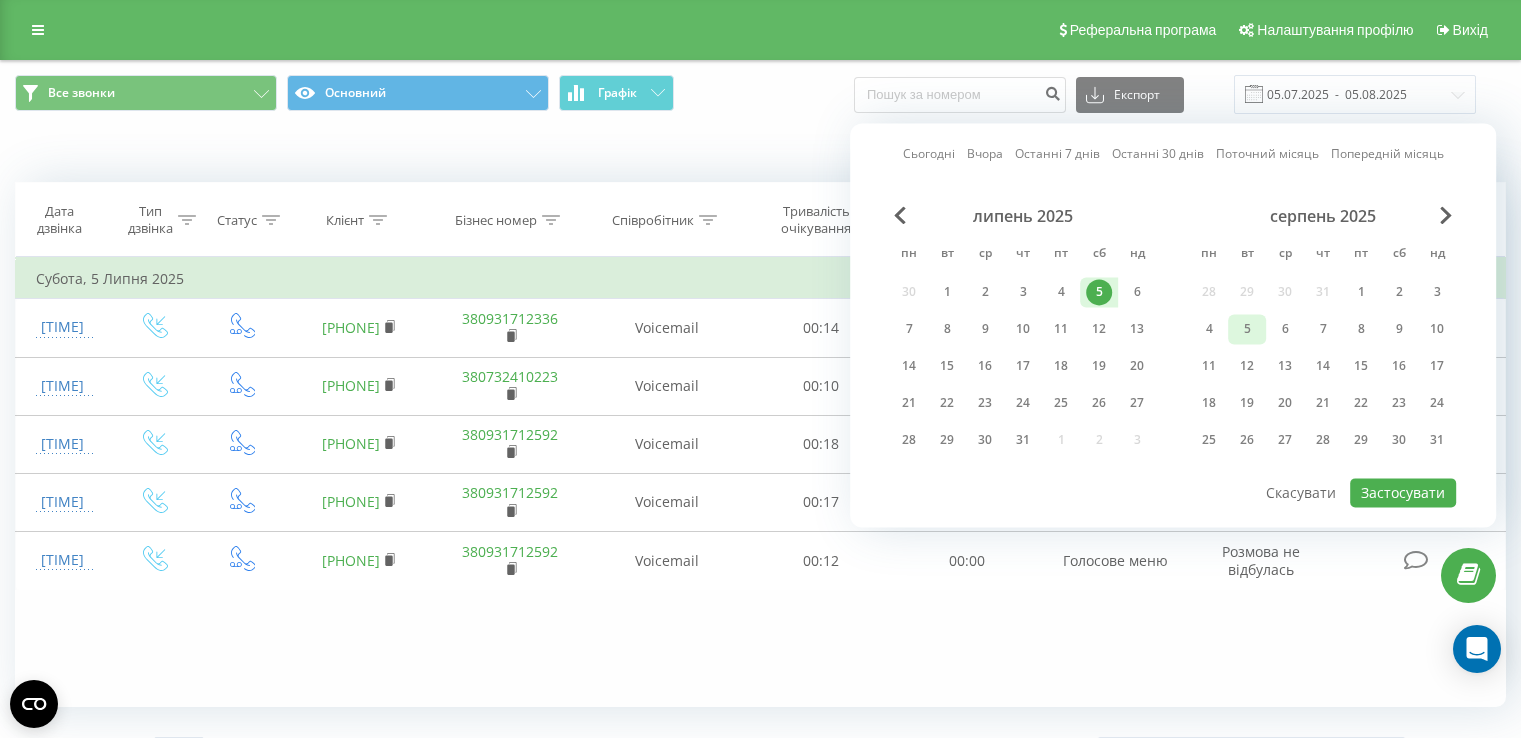 scroll, scrollTop: 44, scrollLeft: 0, axis: vertical 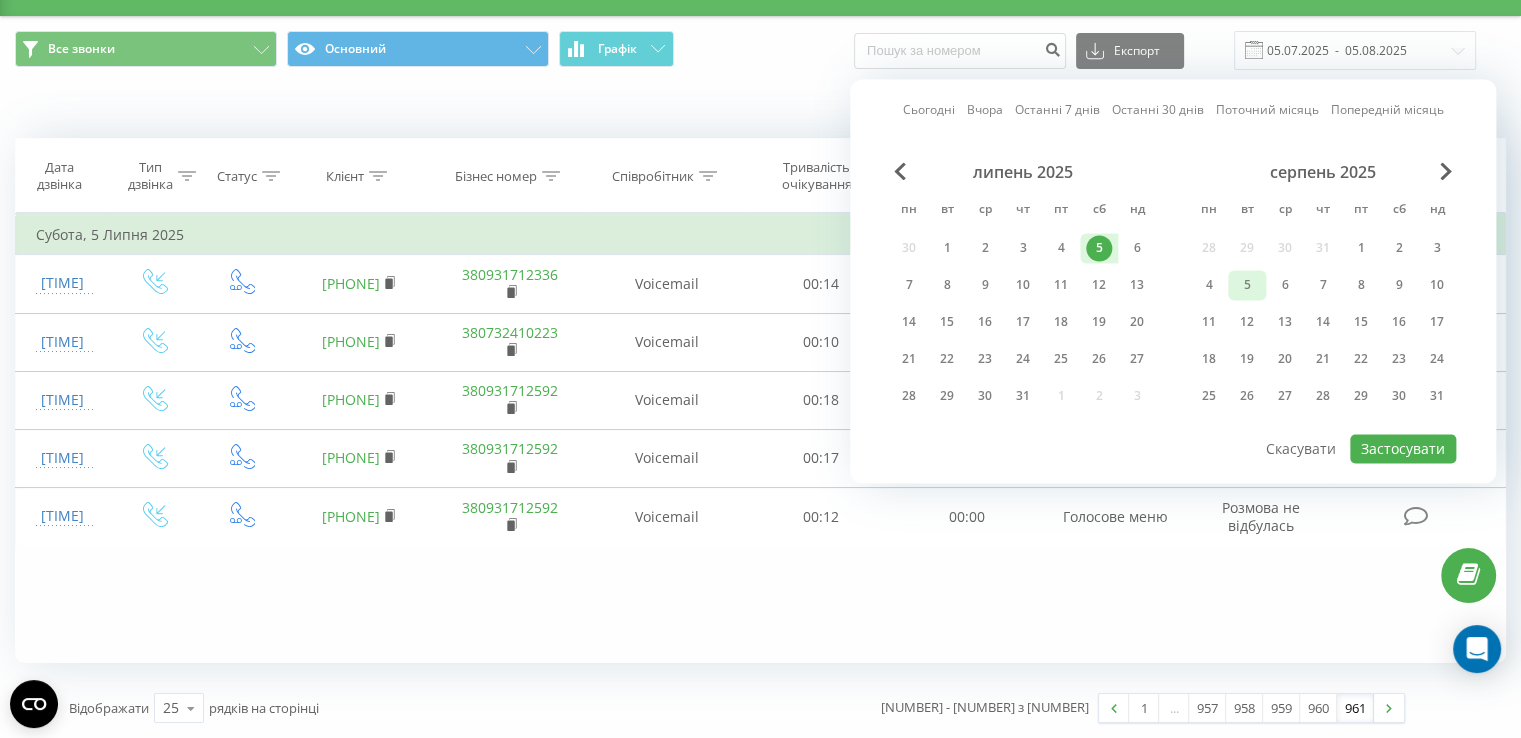 click on "5" at bounding box center (1247, 285) 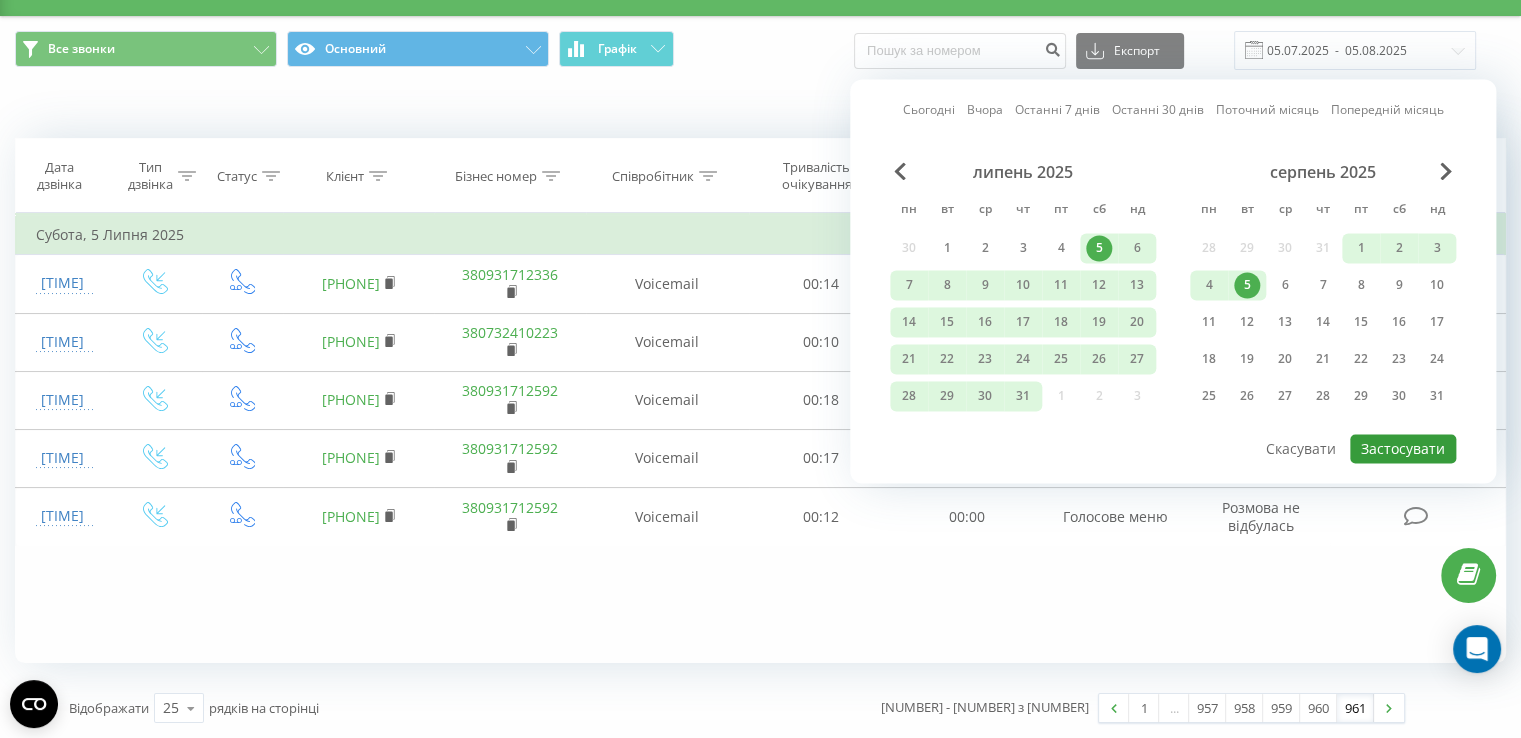 click on "Застосувати" at bounding box center (1403, 448) 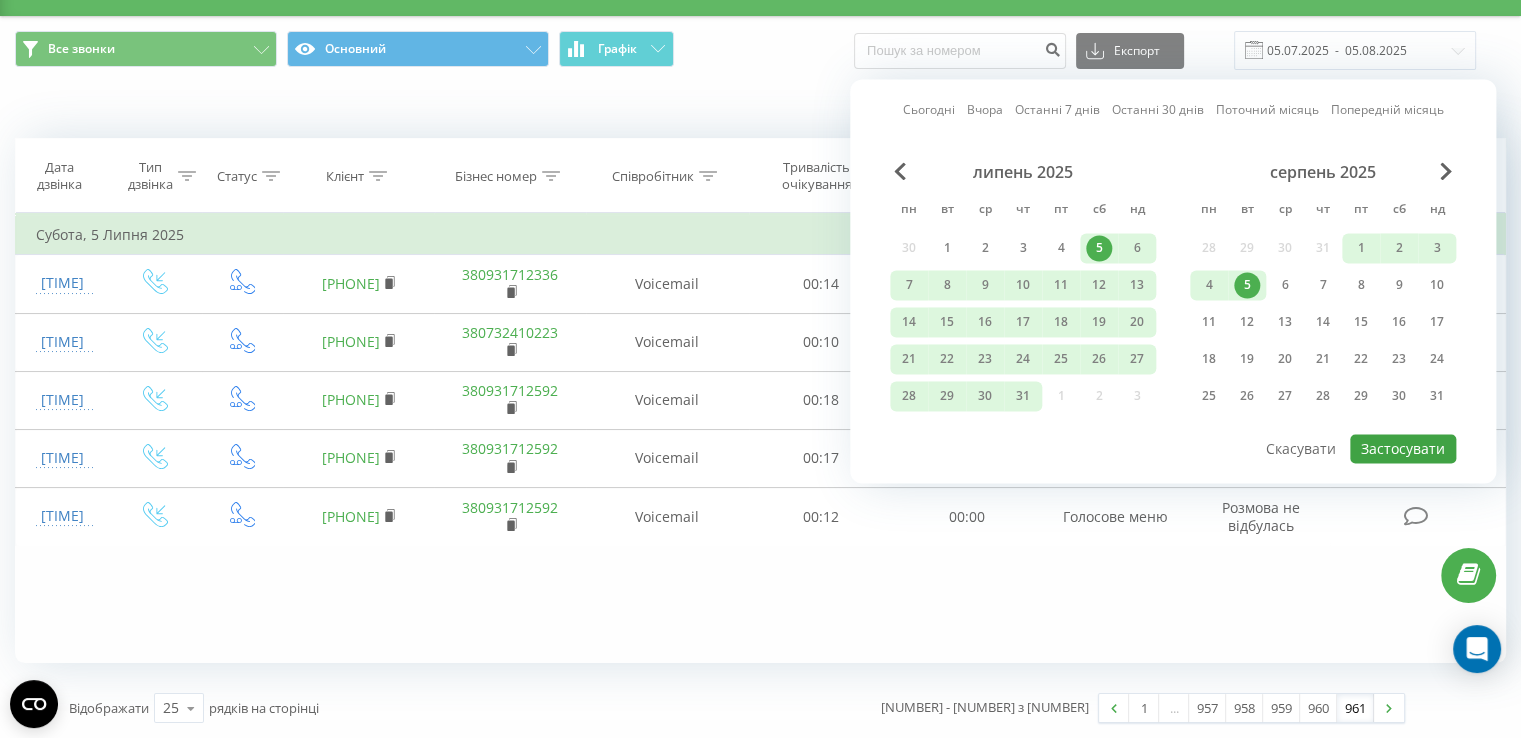 scroll, scrollTop: 0, scrollLeft: 0, axis: both 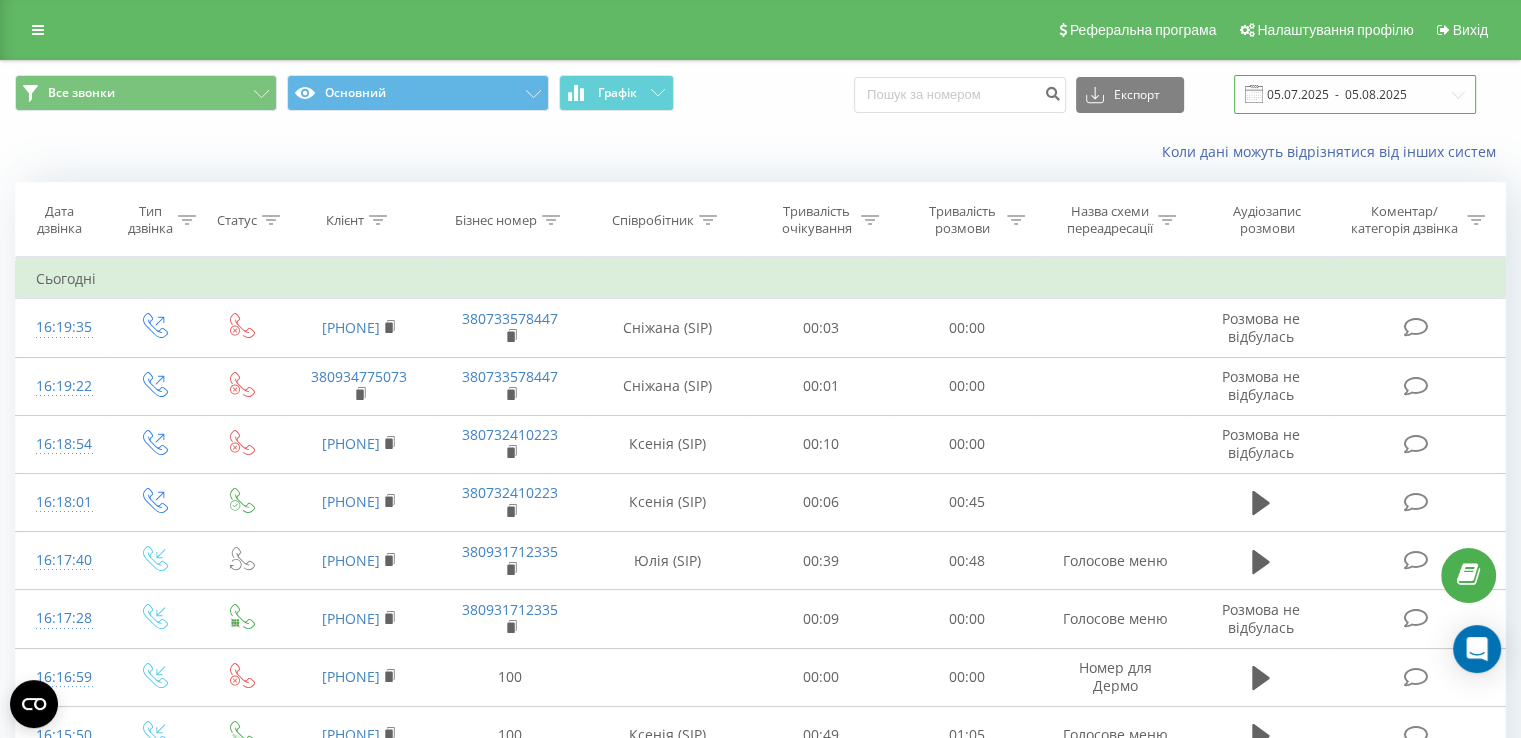 click on "05.07.2025  -  05.08.2025" at bounding box center (1355, 94) 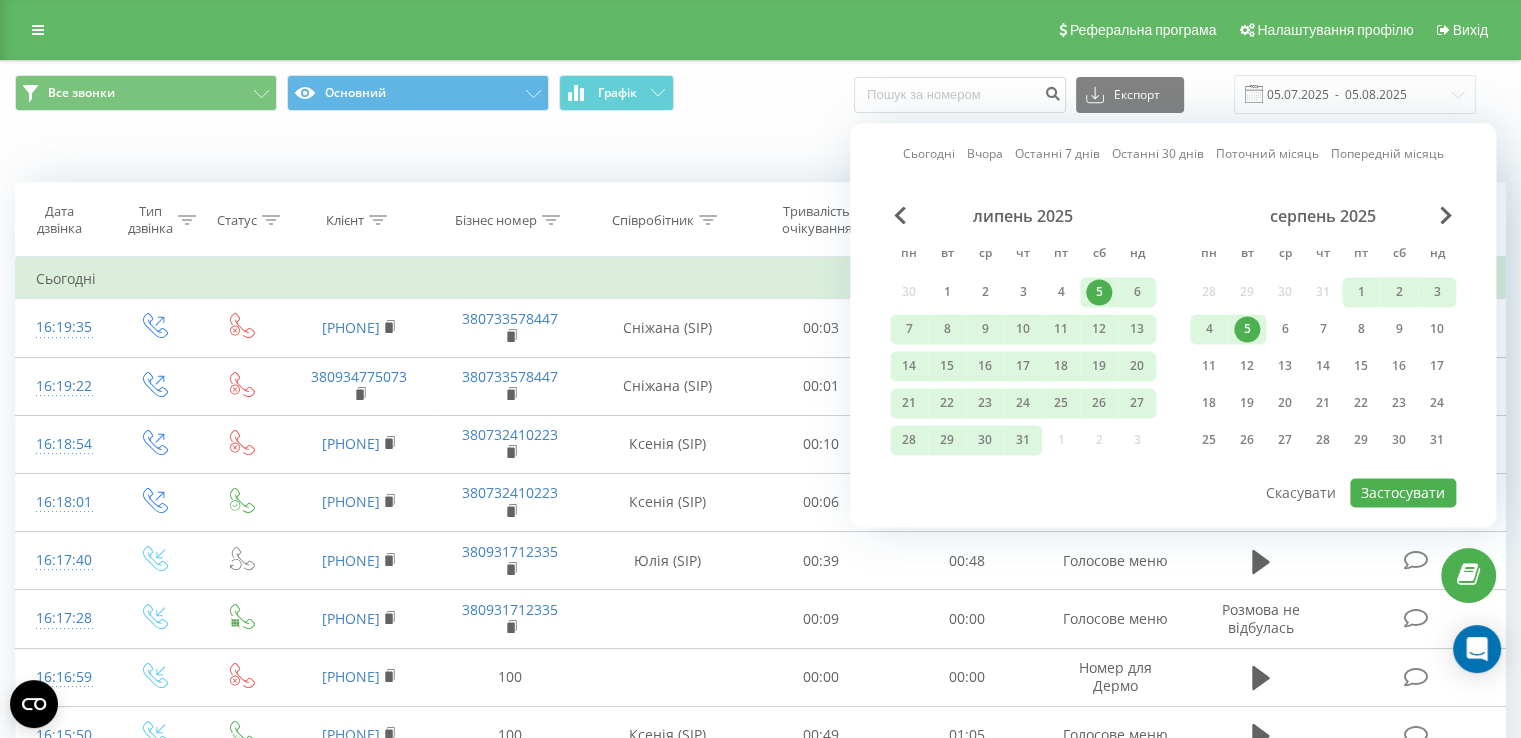 click on "5" at bounding box center [1247, 329] 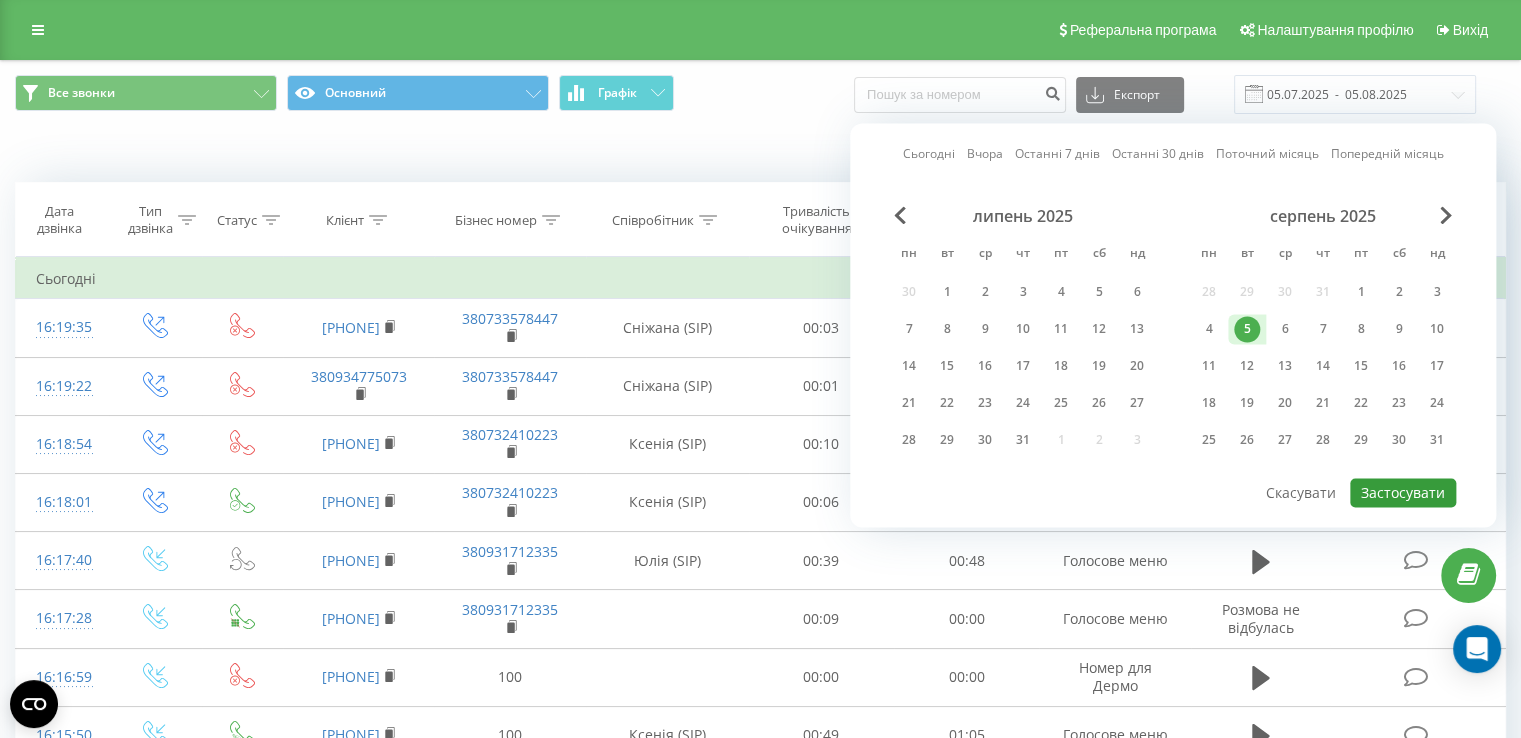 click on "Застосувати" at bounding box center (1403, 492) 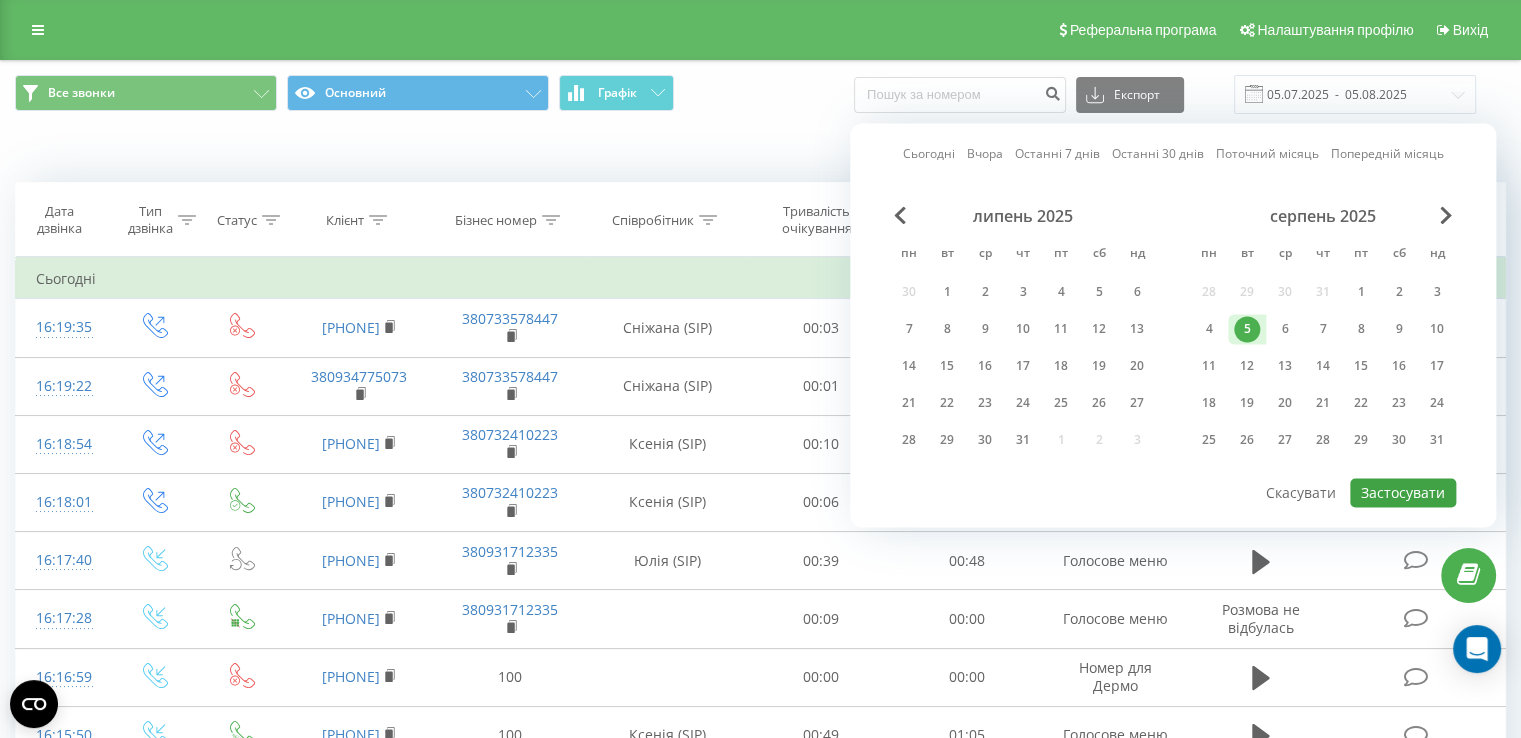 type on "05.08.2025  -  05.08.2025" 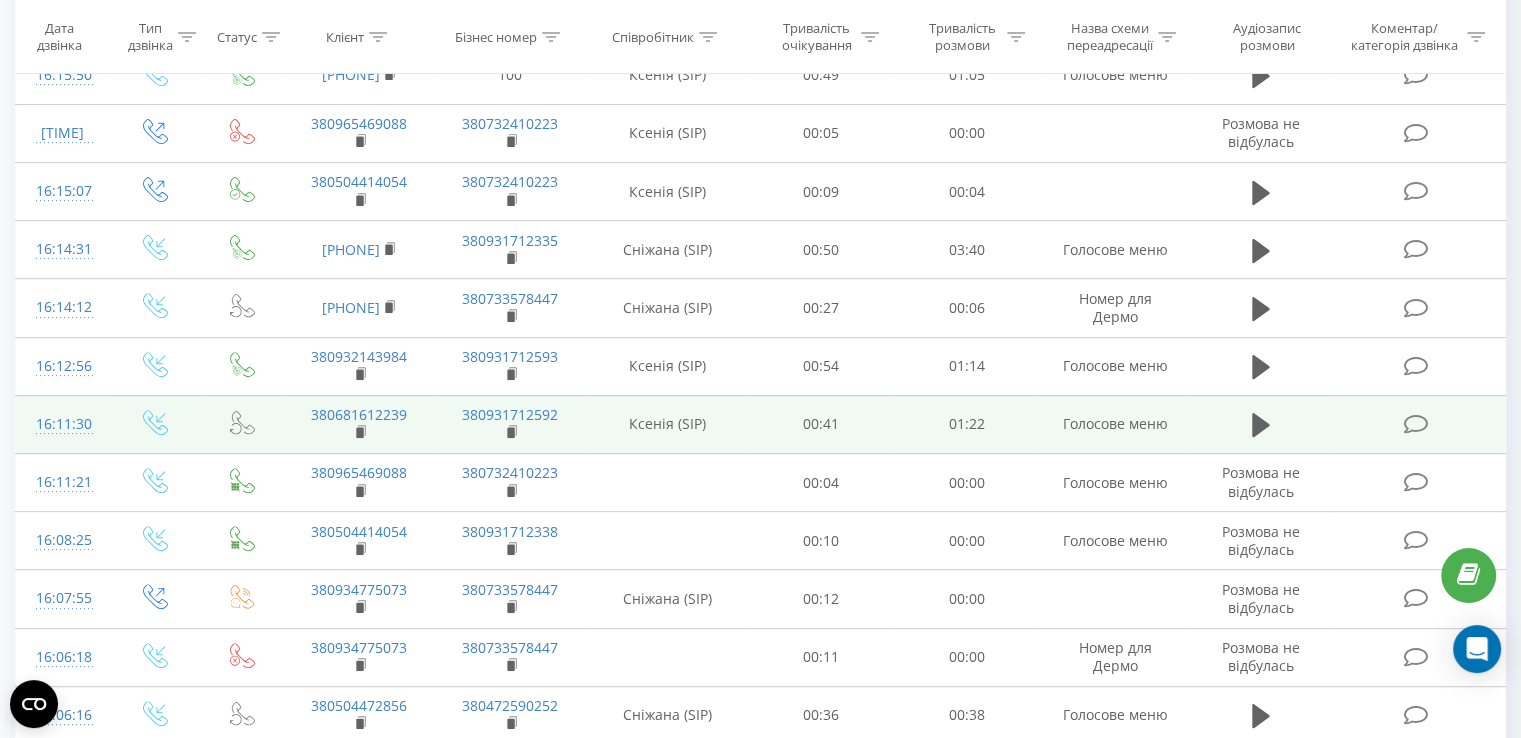 scroll, scrollTop: 1085, scrollLeft: 0, axis: vertical 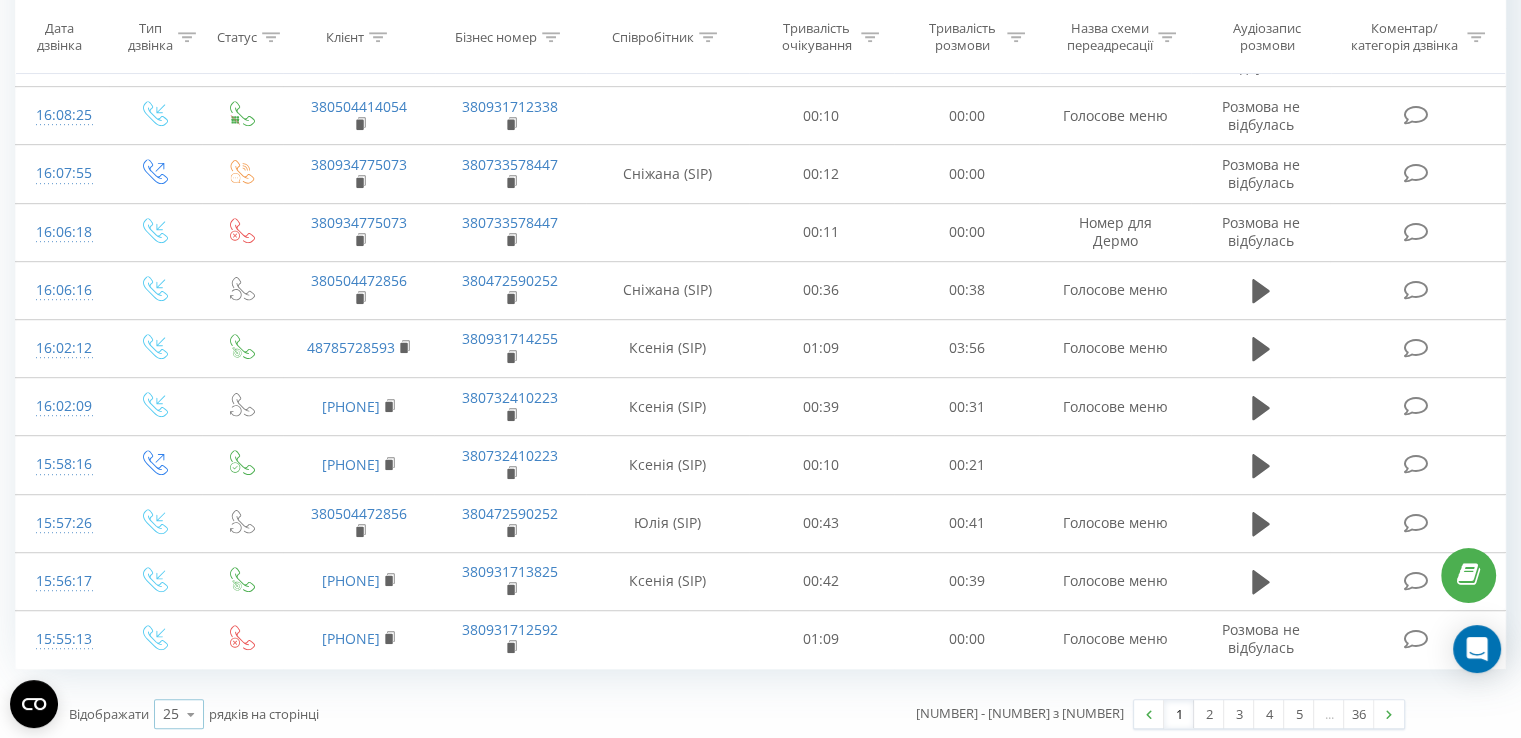 click at bounding box center (191, 714) 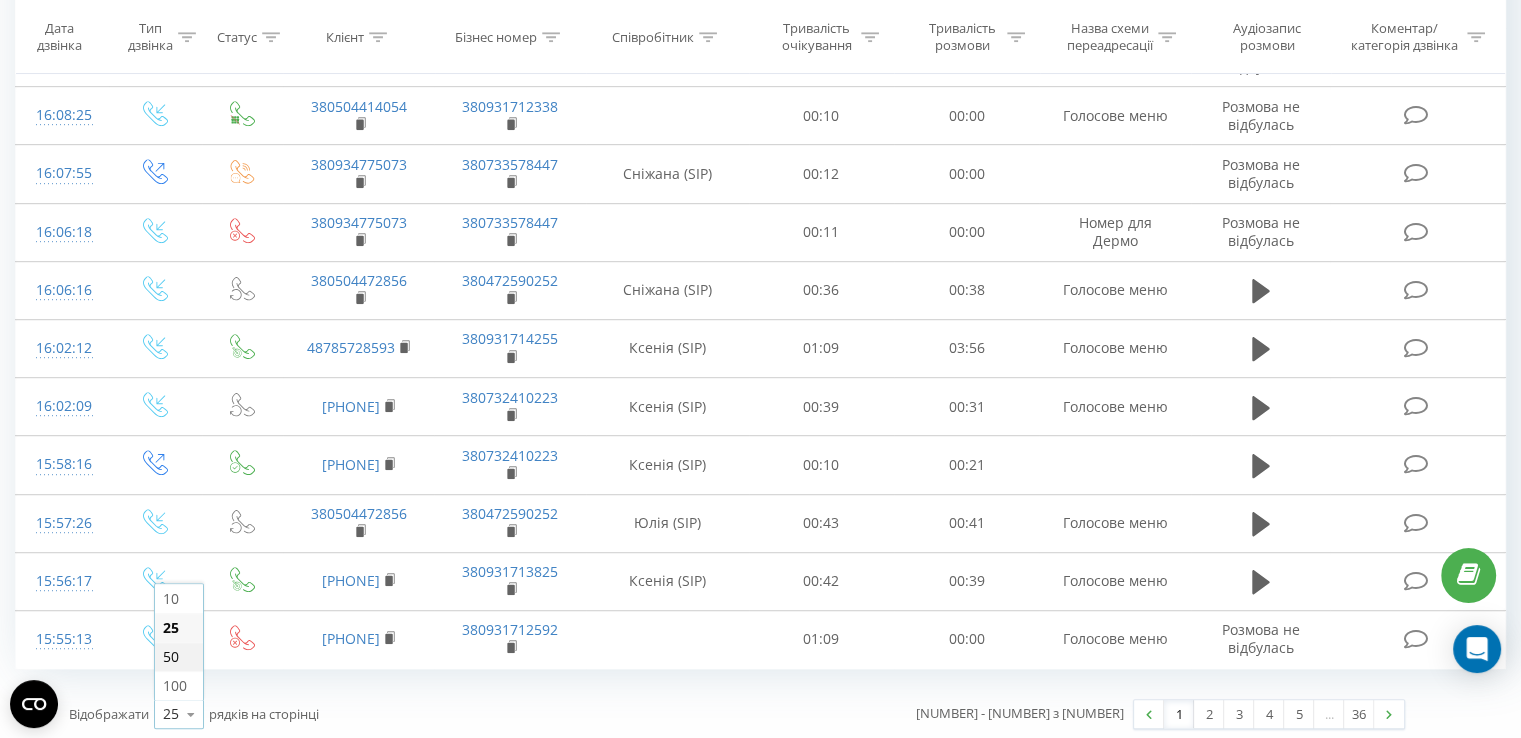 click on "50" at bounding box center (171, 656) 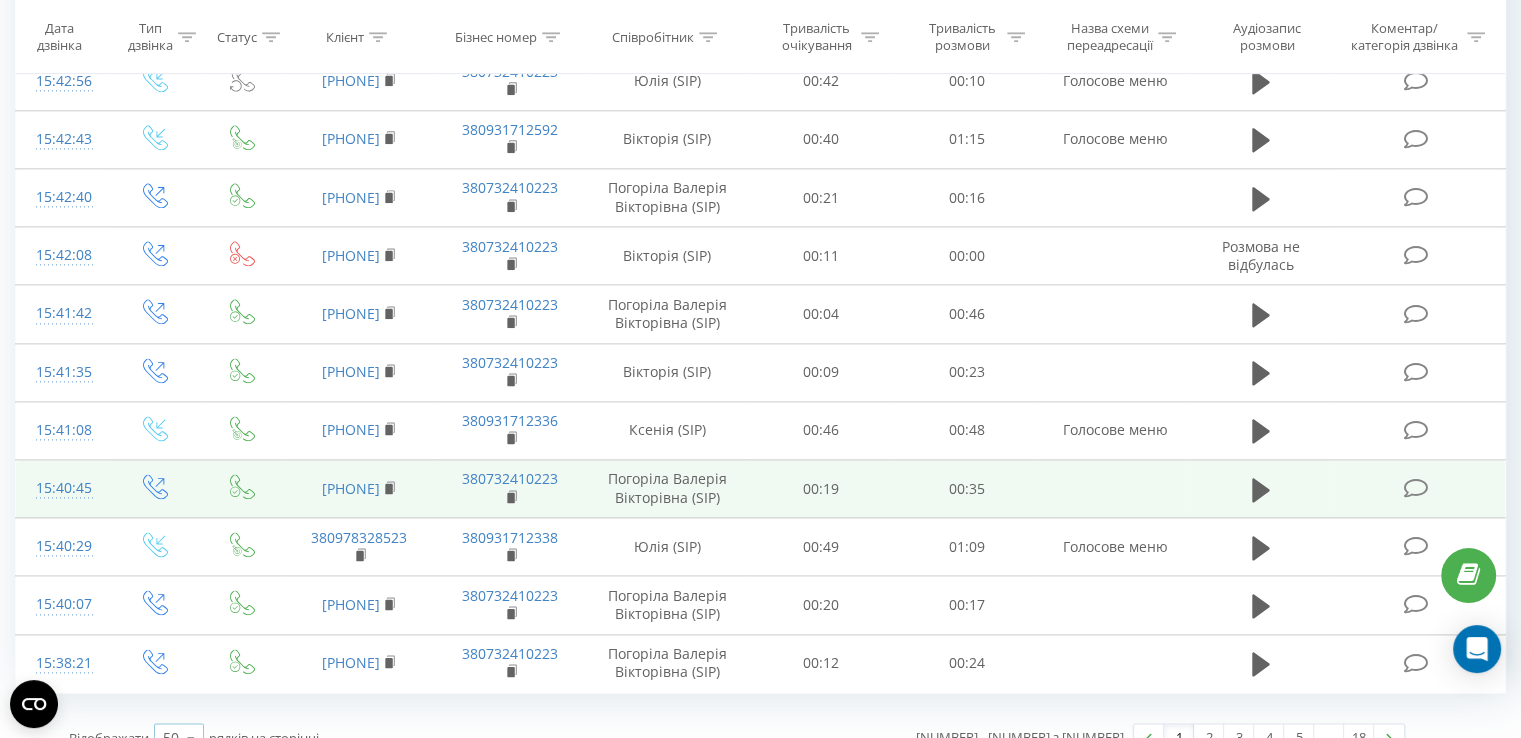 scroll, scrollTop: 2535, scrollLeft: 0, axis: vertical 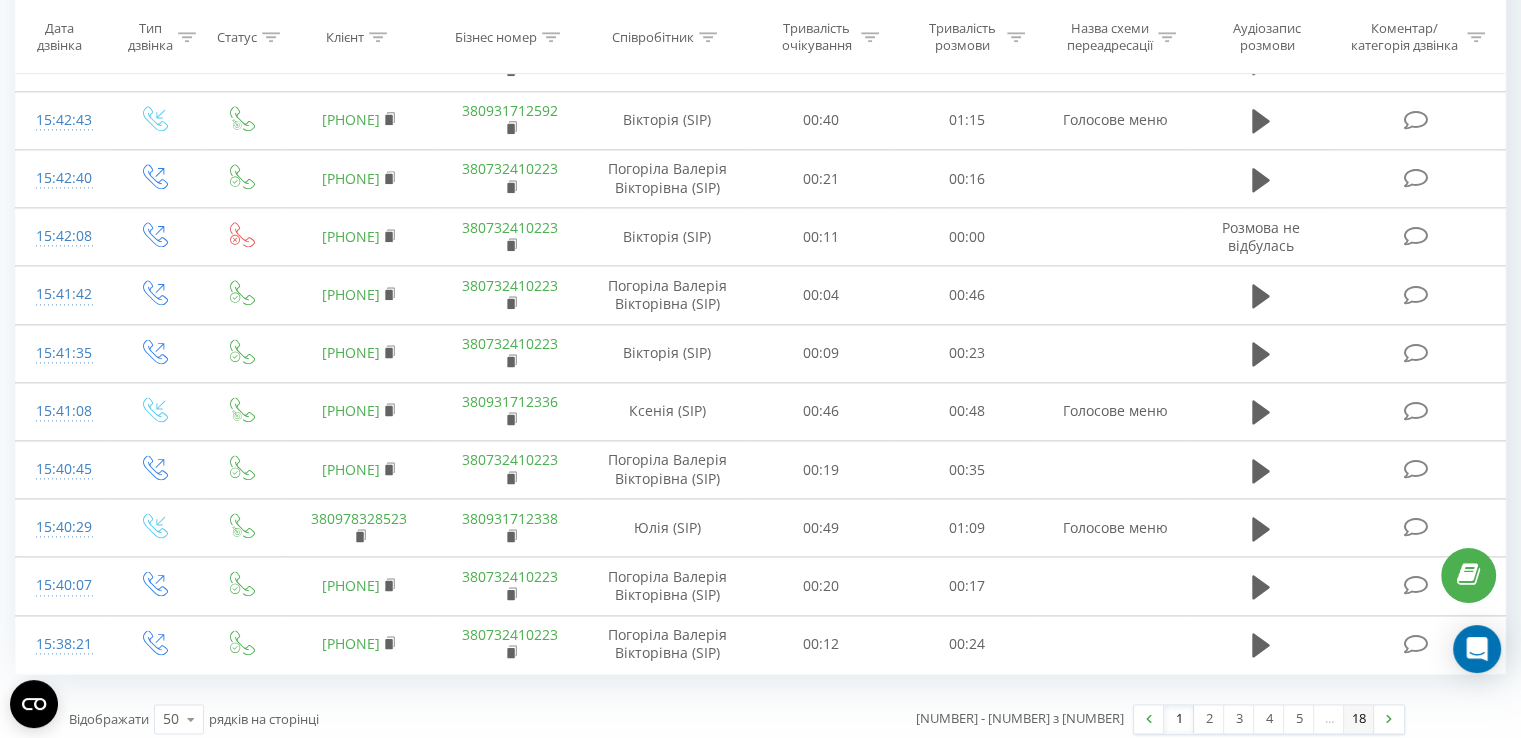 click on "18" at bounding box center (1359, 719) 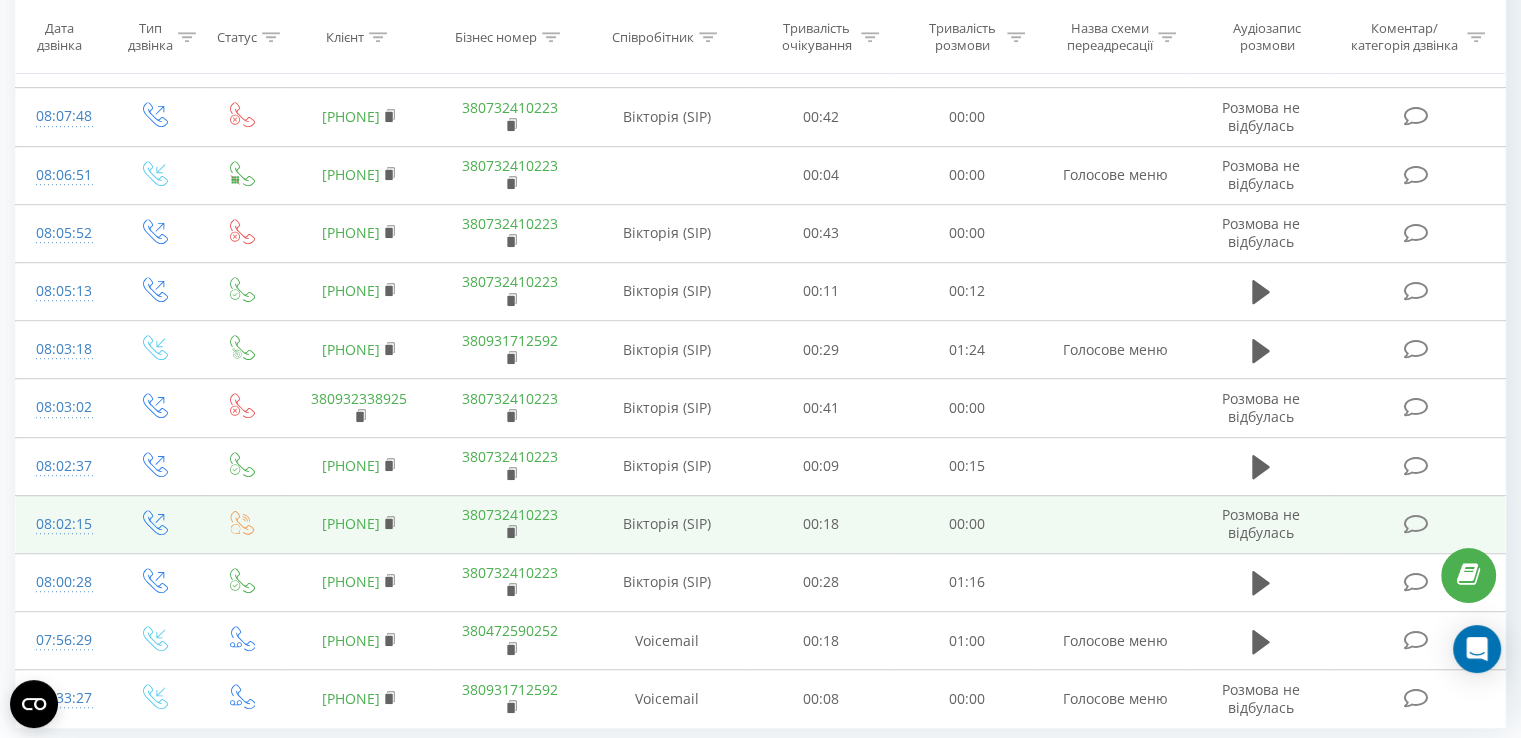 scroll, scrollTop: 1201, scrollLeft: 0, axis: vertical 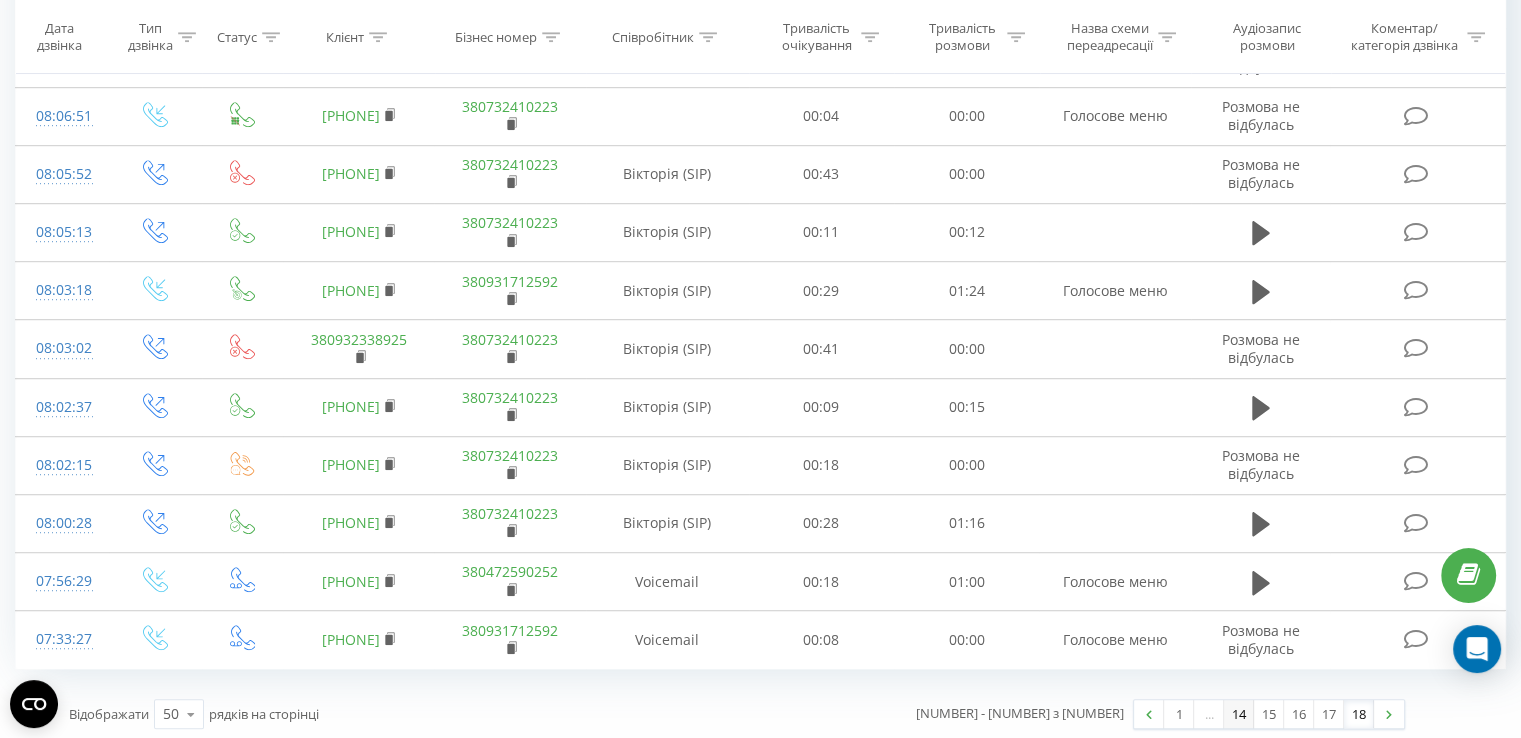 click on "14" at bounding box center [1239, 714] 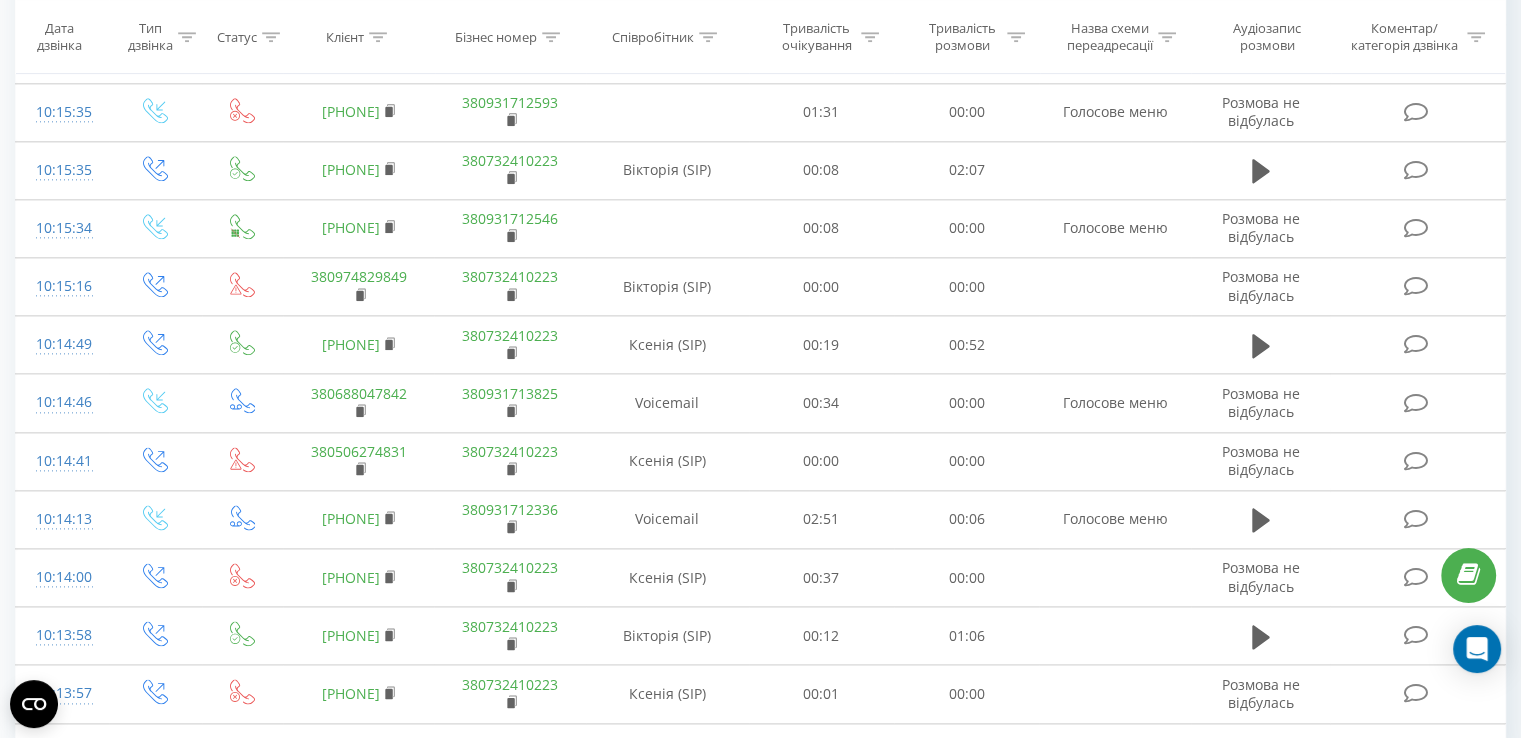 scroll, scrollTop: 2535, scrollLeft: 0, axis: vertical 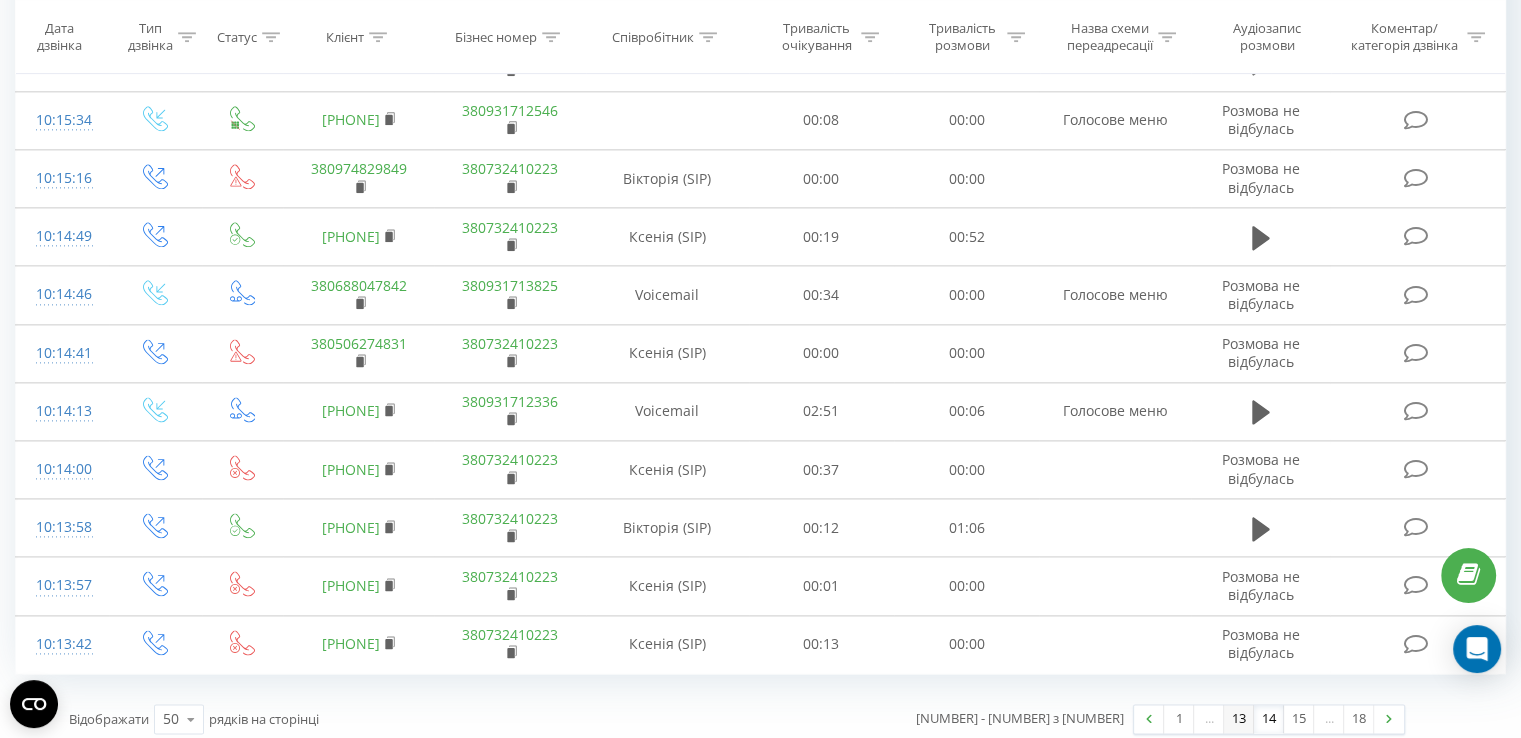 click on "13" at bounding box center (1239, 719) 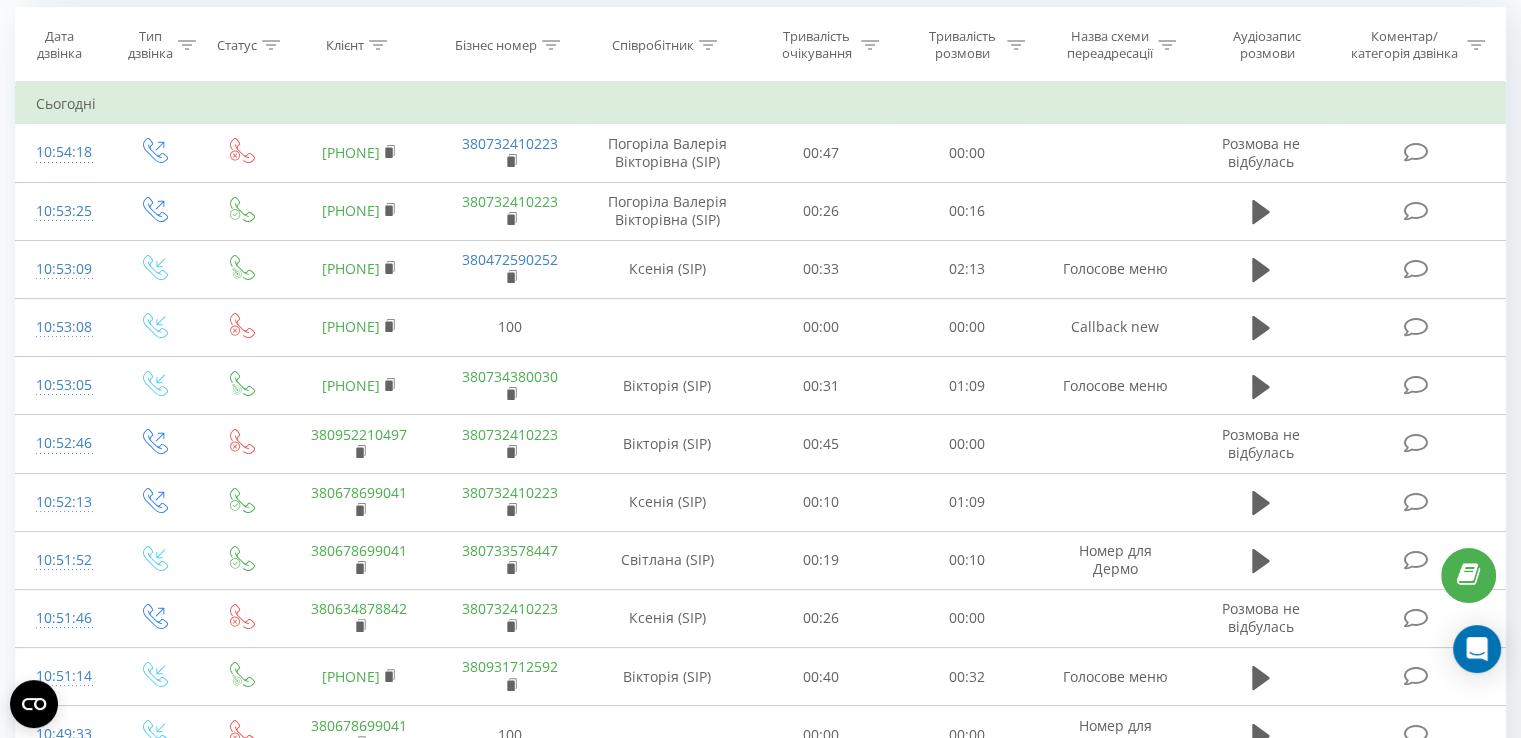 scroll, scrollTop: 132, scrollLeft: 0, axis: vertical 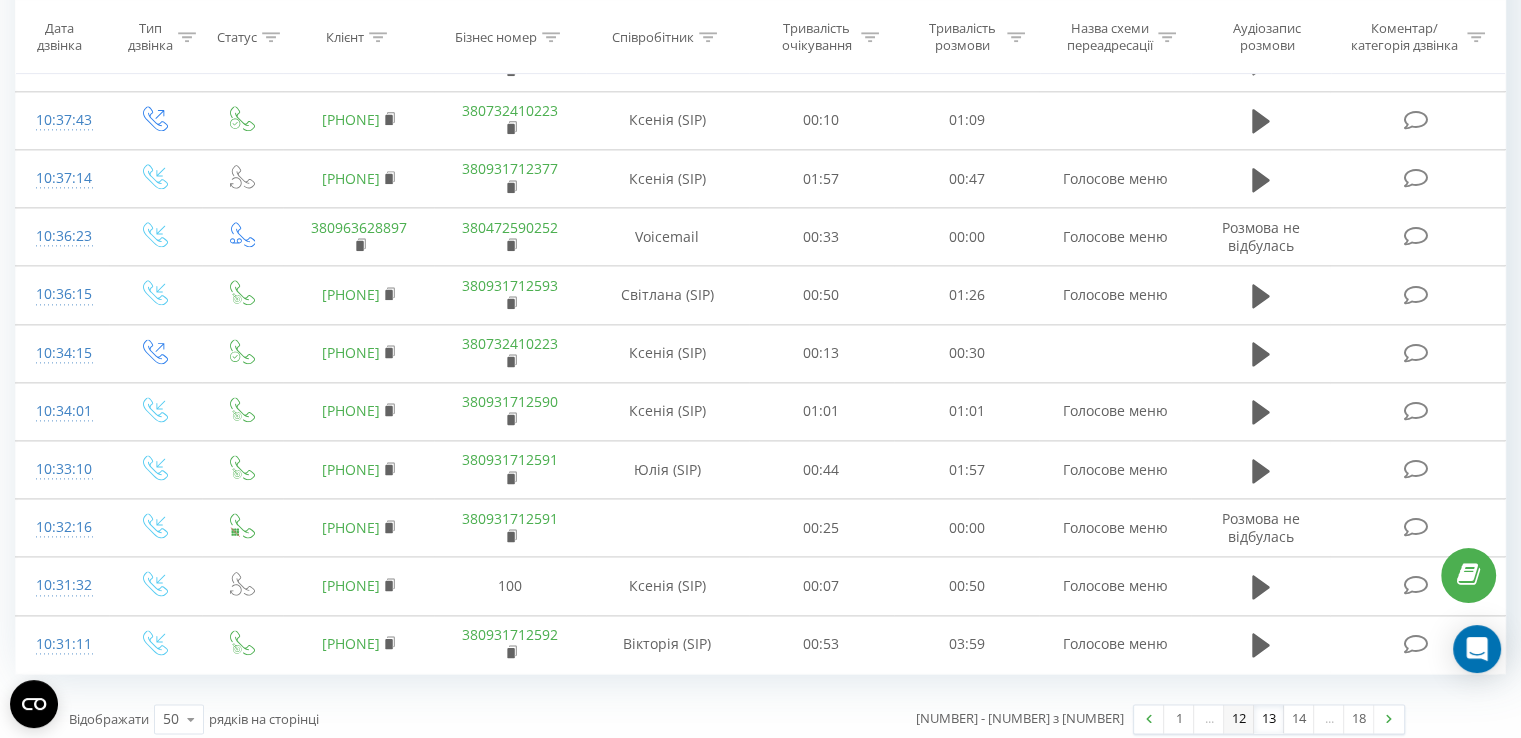 click on "12" at bounding box center (1239, 719) 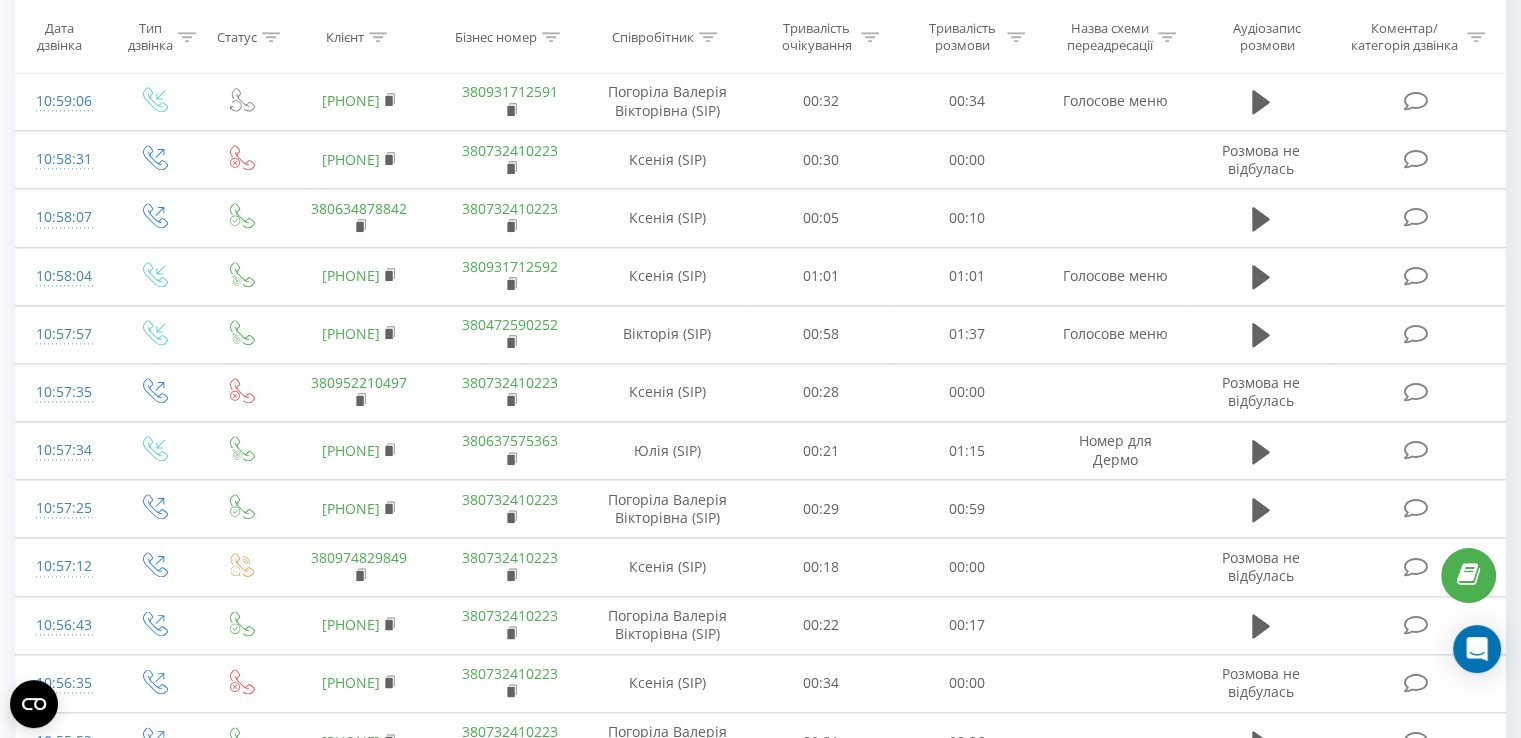 scroll, scrollTop: 2535, scrollLeft: 0, axis: vertical 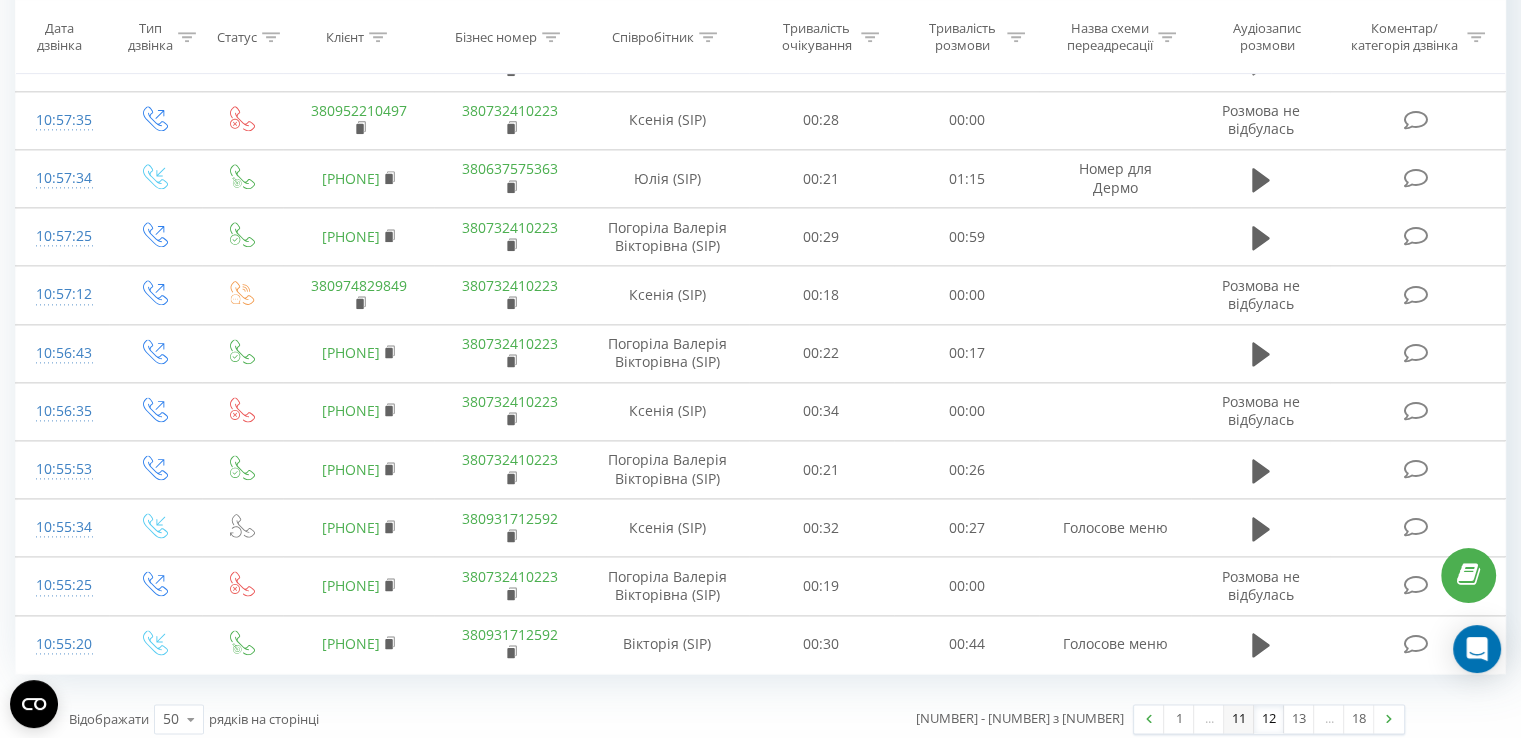 click on "11" at bounding box center [1239, 719] 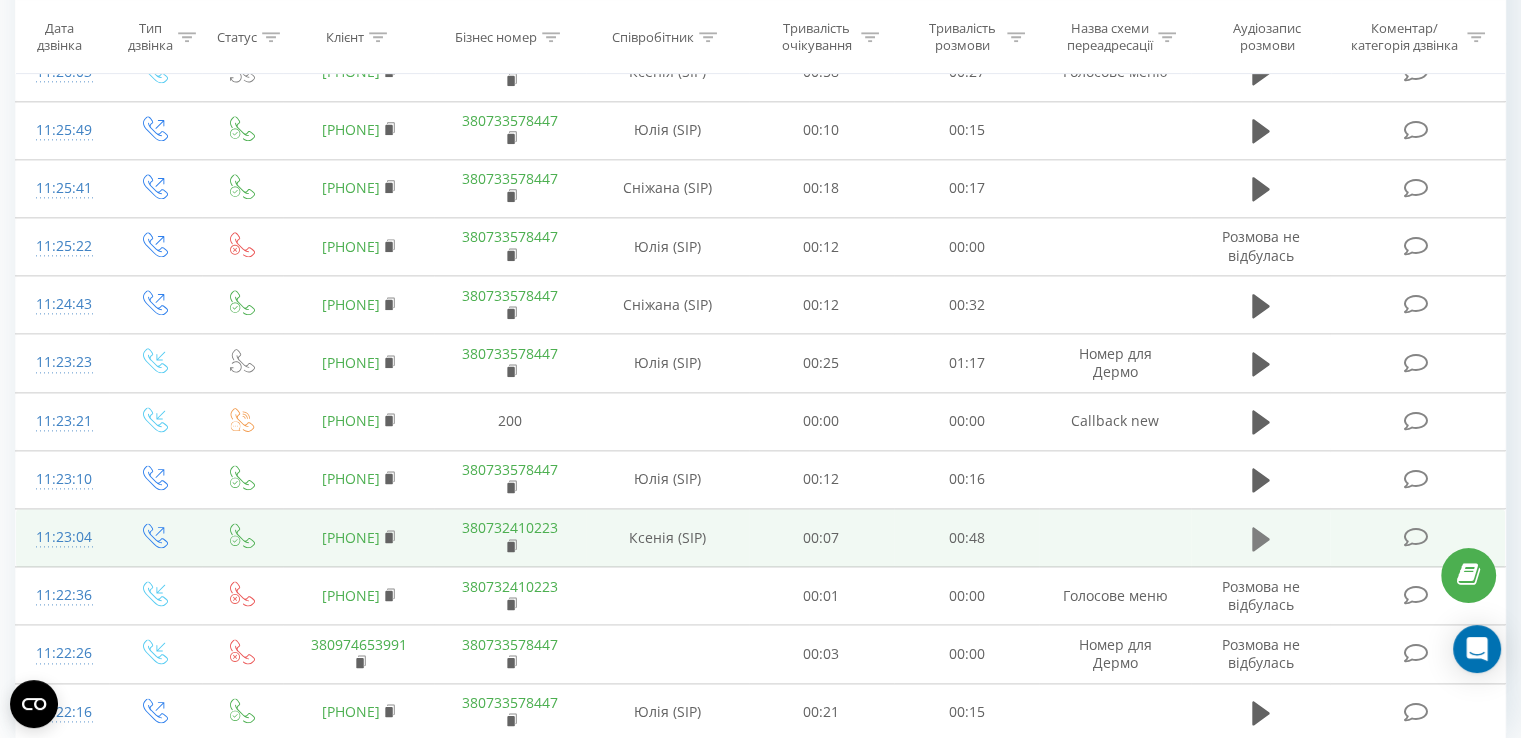 scroll, scrollTop: 2535, scrollLeft: 0, axis: vertical 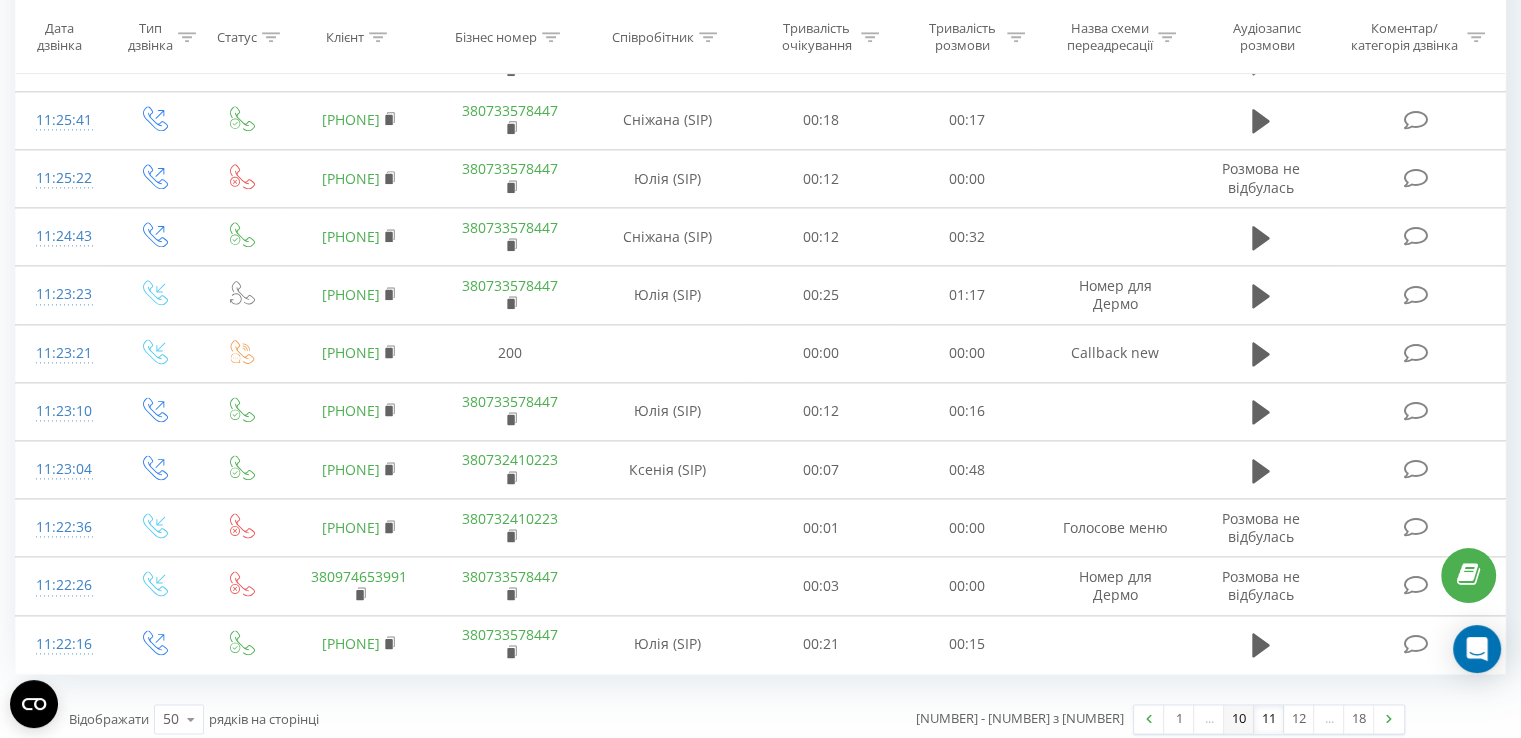 click on "10" at bounding box center [1239, 719] 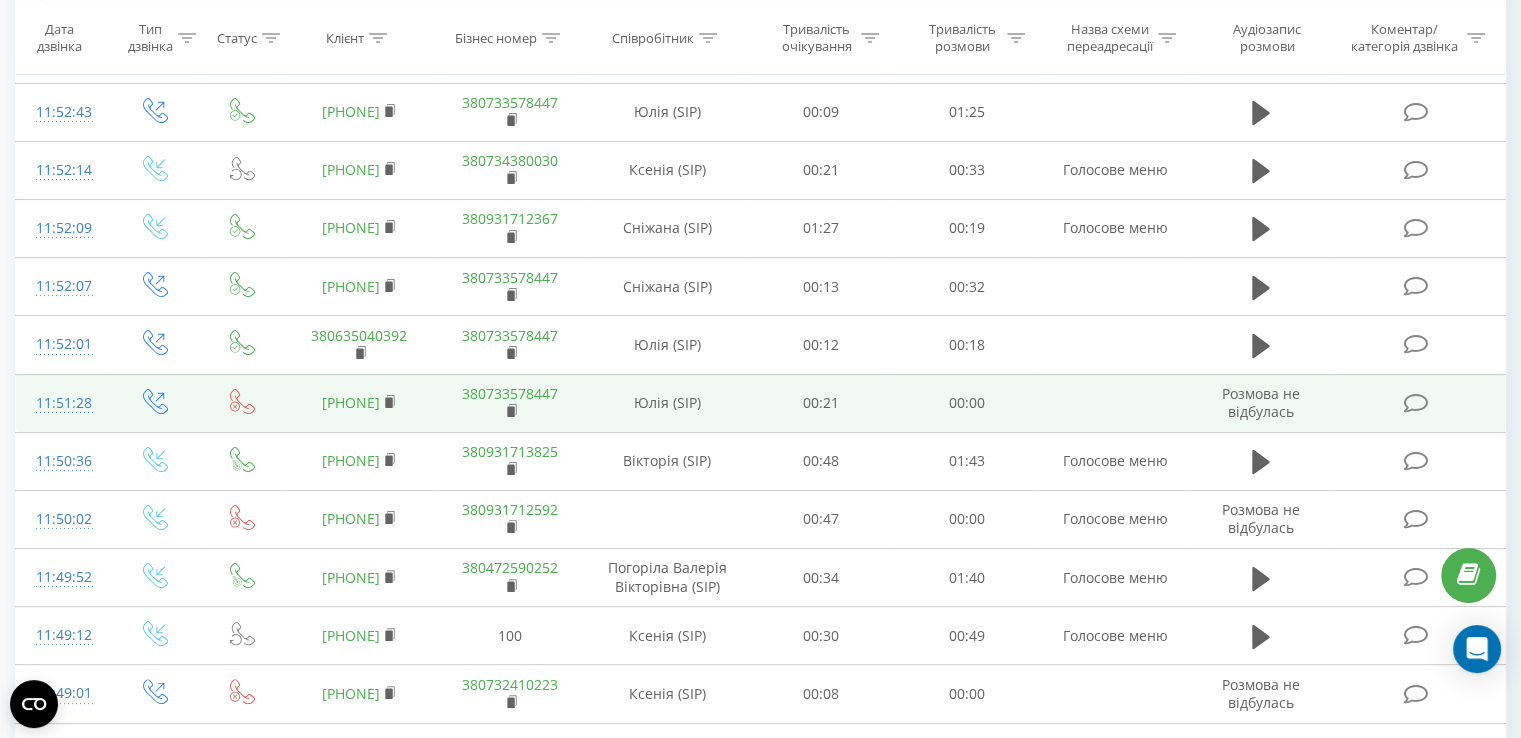 scroll, scrollTop: 332, scrollLeft: 0, axis: vertical 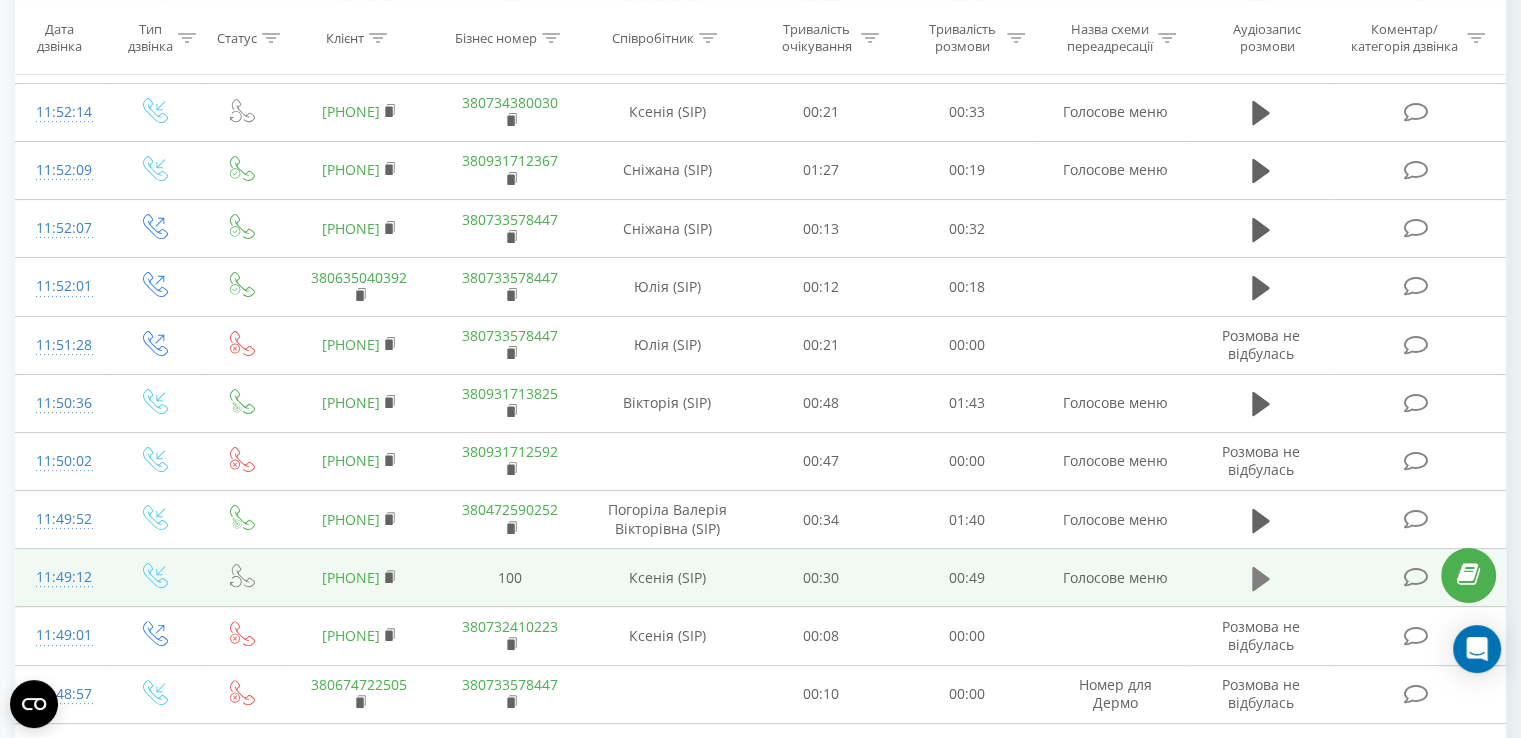 click 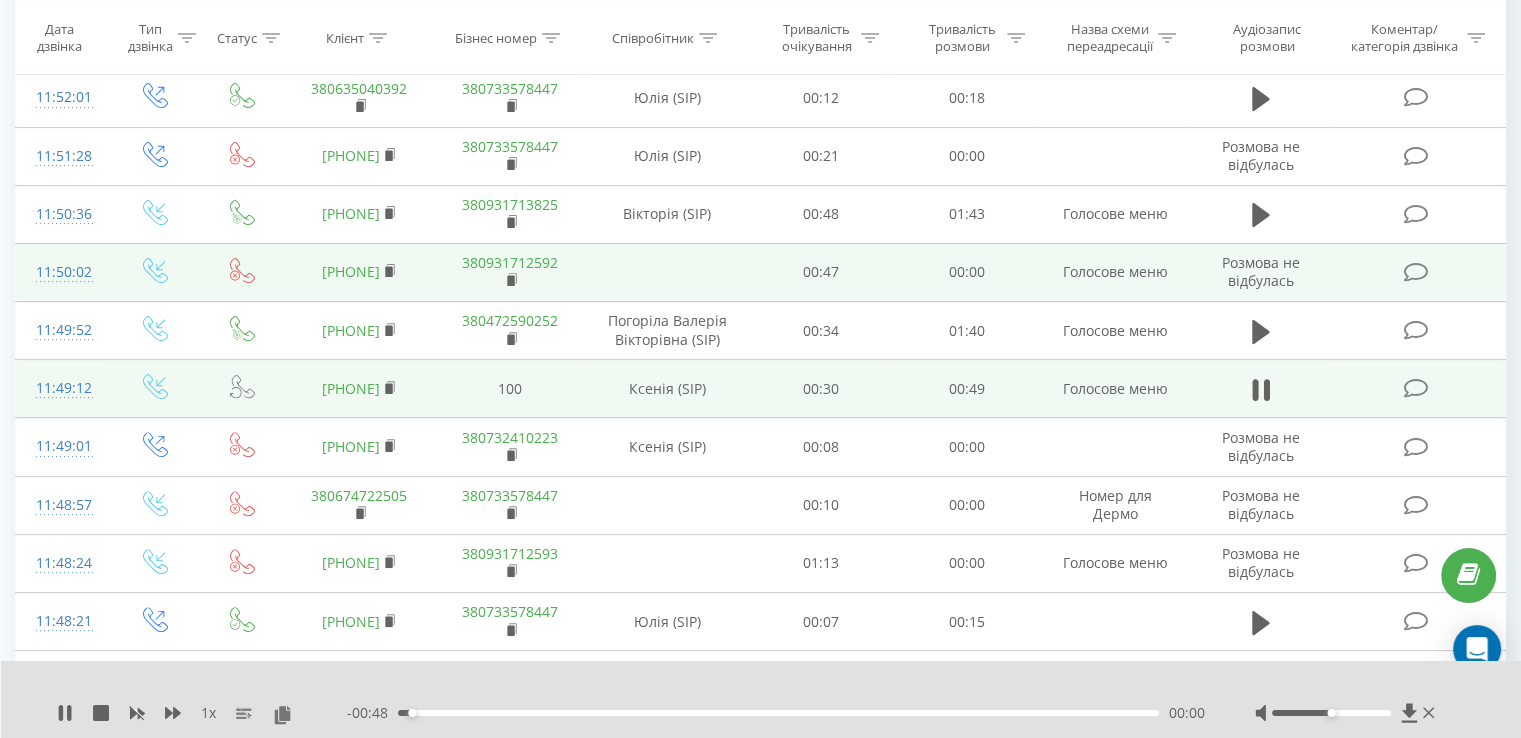 scroll, scrollTop: 532, scrollLeft: 0, axis: vertical 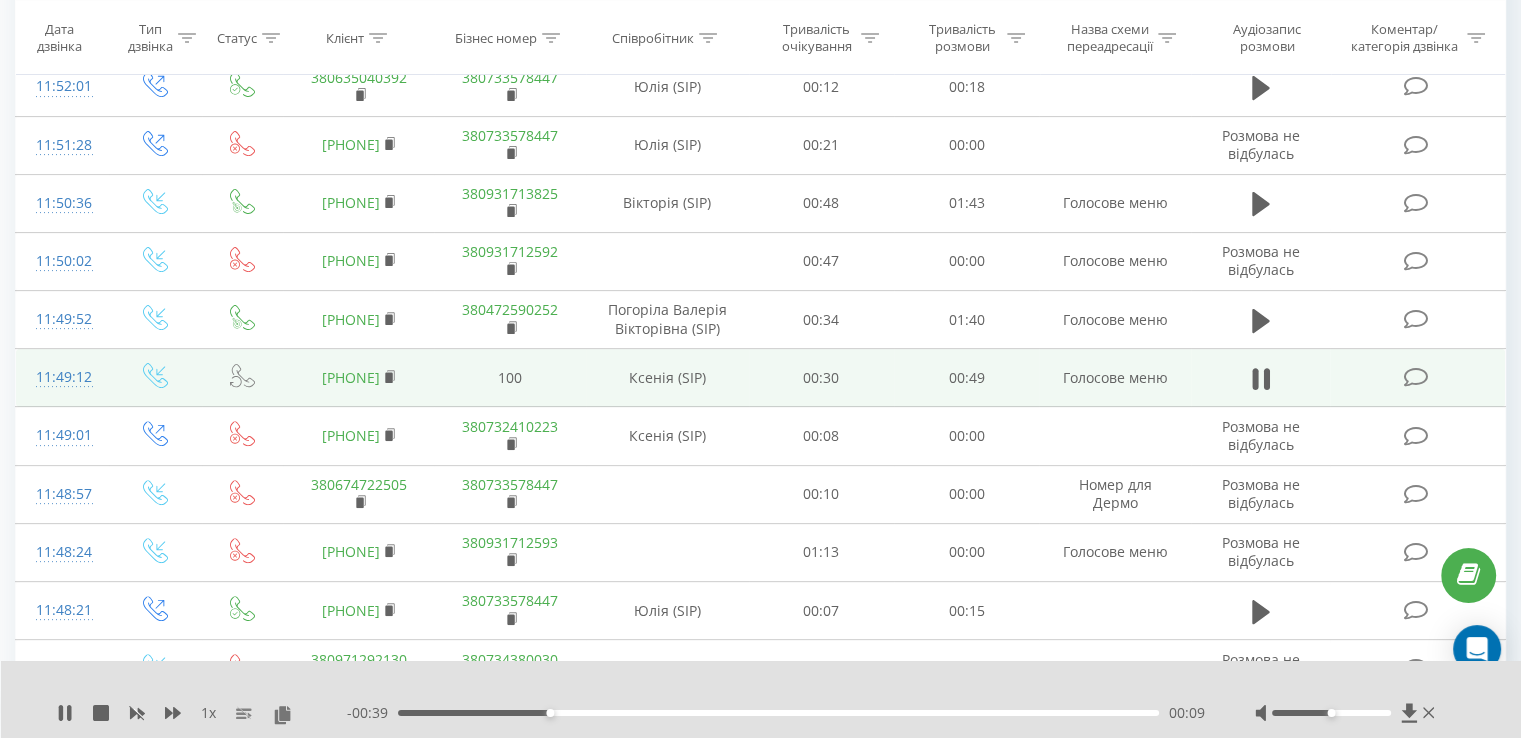 click at bounding box center [748, 687] 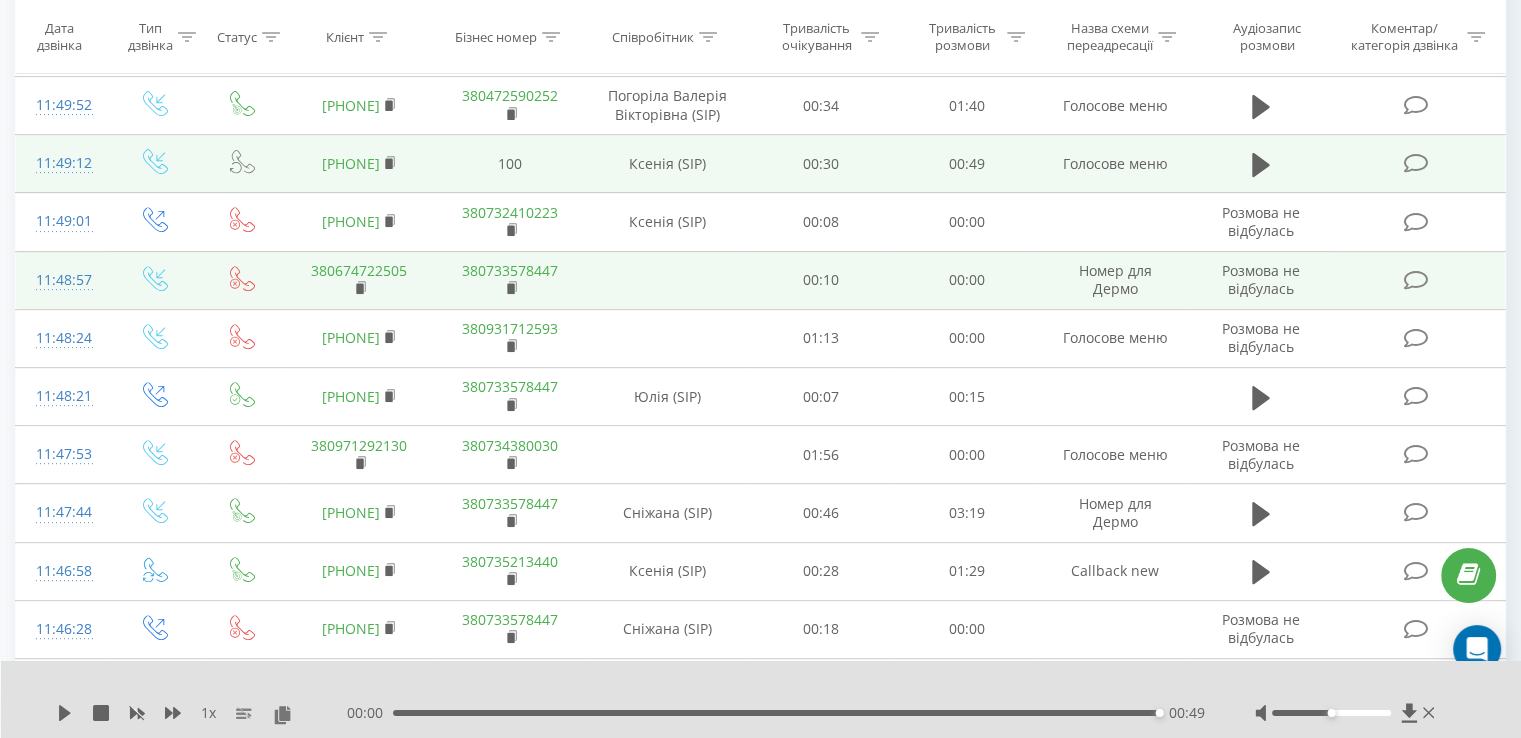 scroll, scrollTop: 832, scrollLeft: 0, axis: vertical 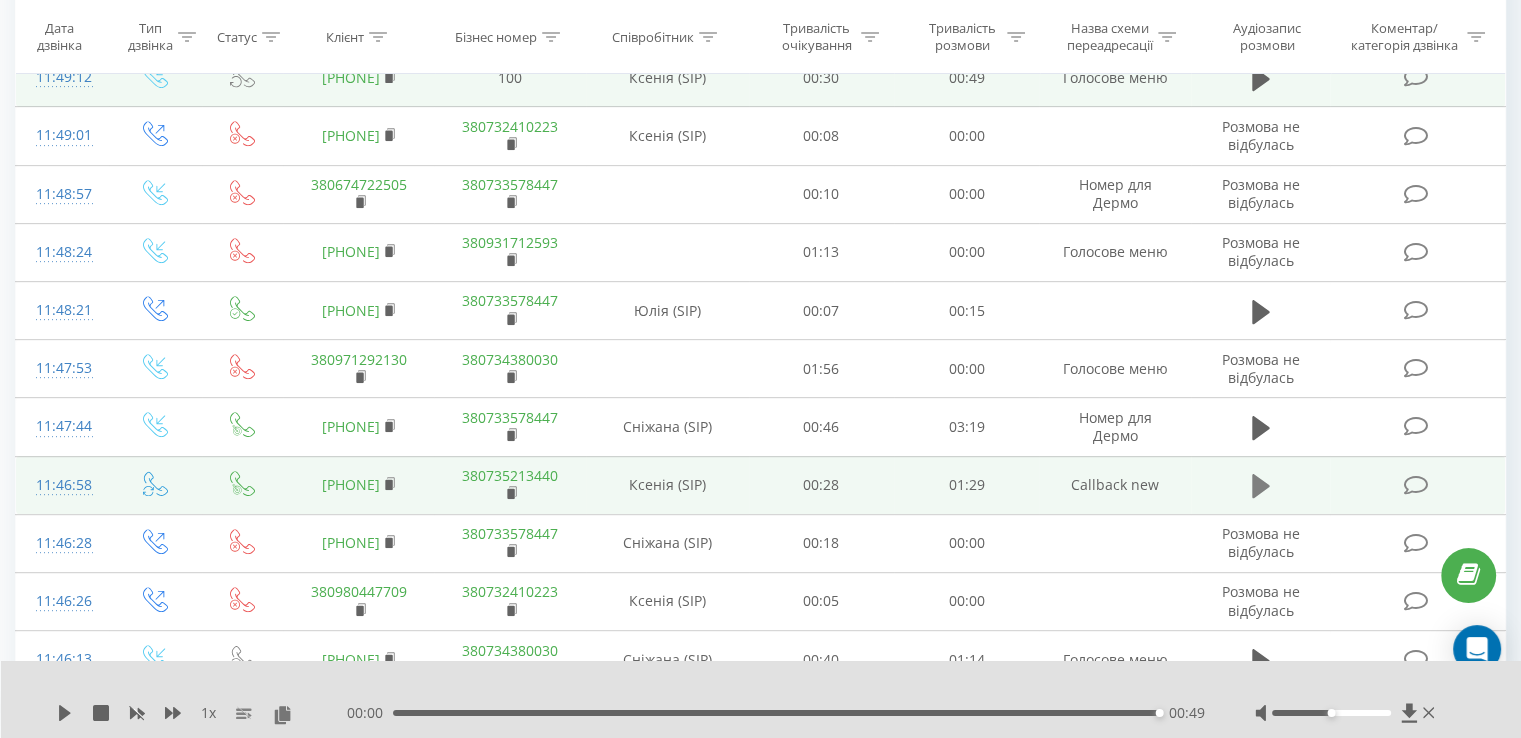 click 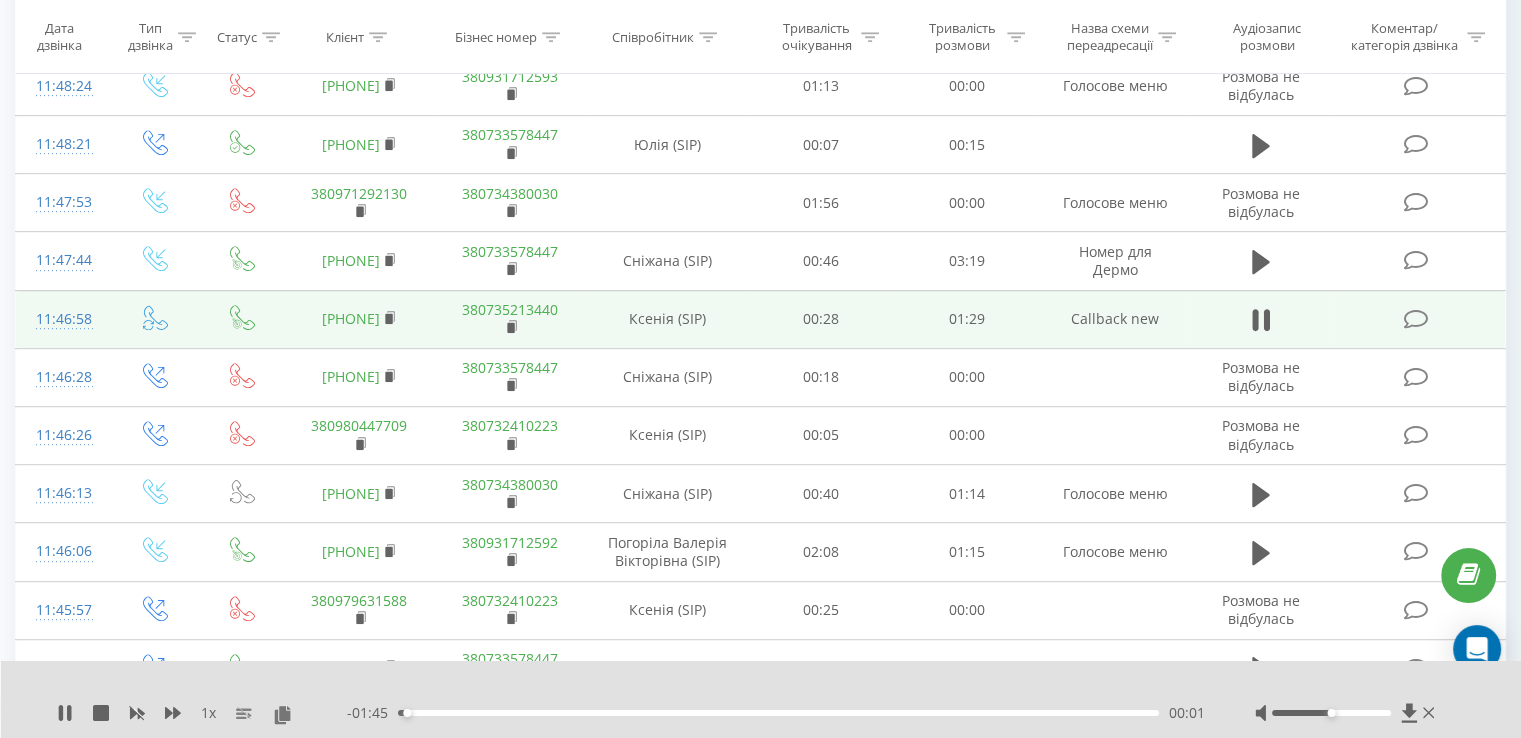 scroll, scrollTop: 1032, scrollLeft: 0, axis: vertical 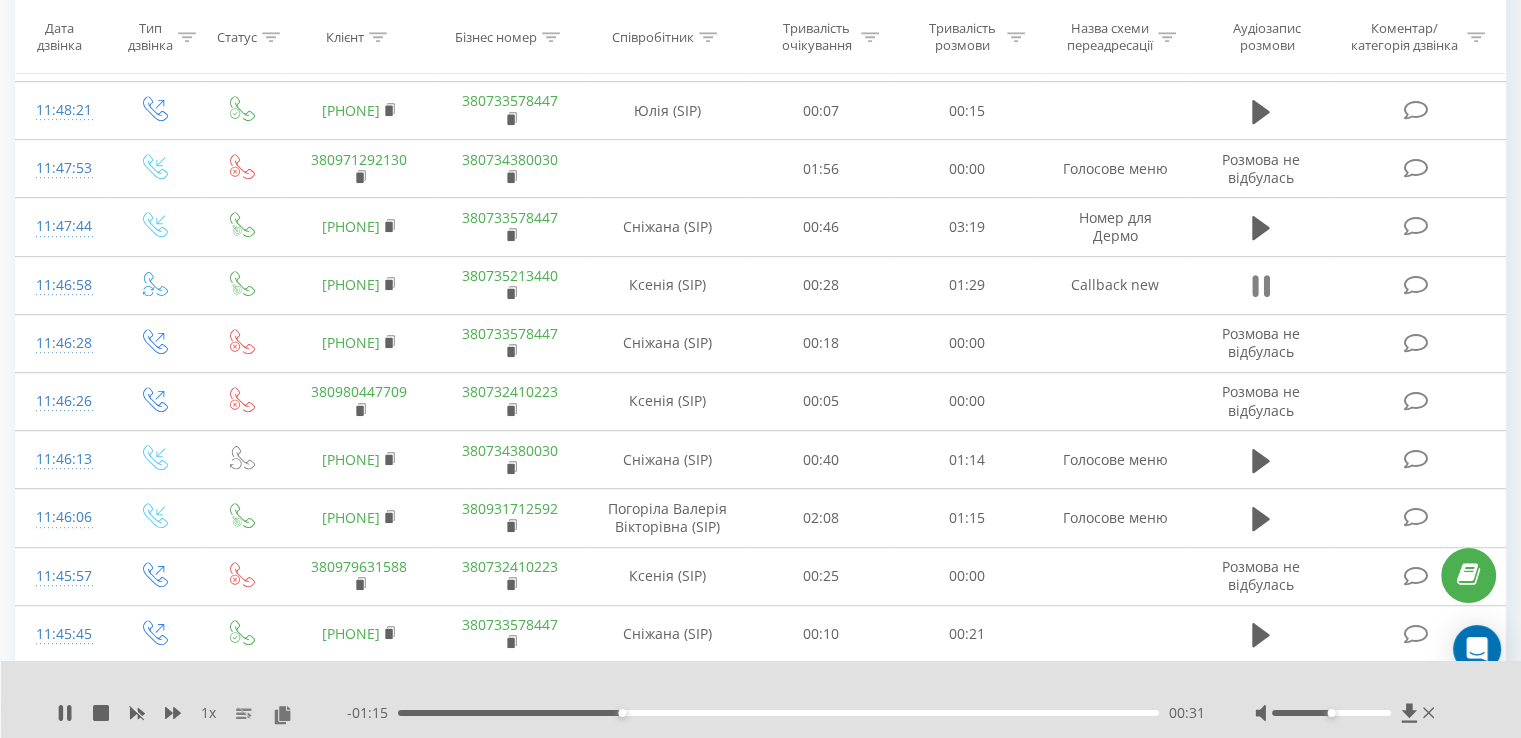 click 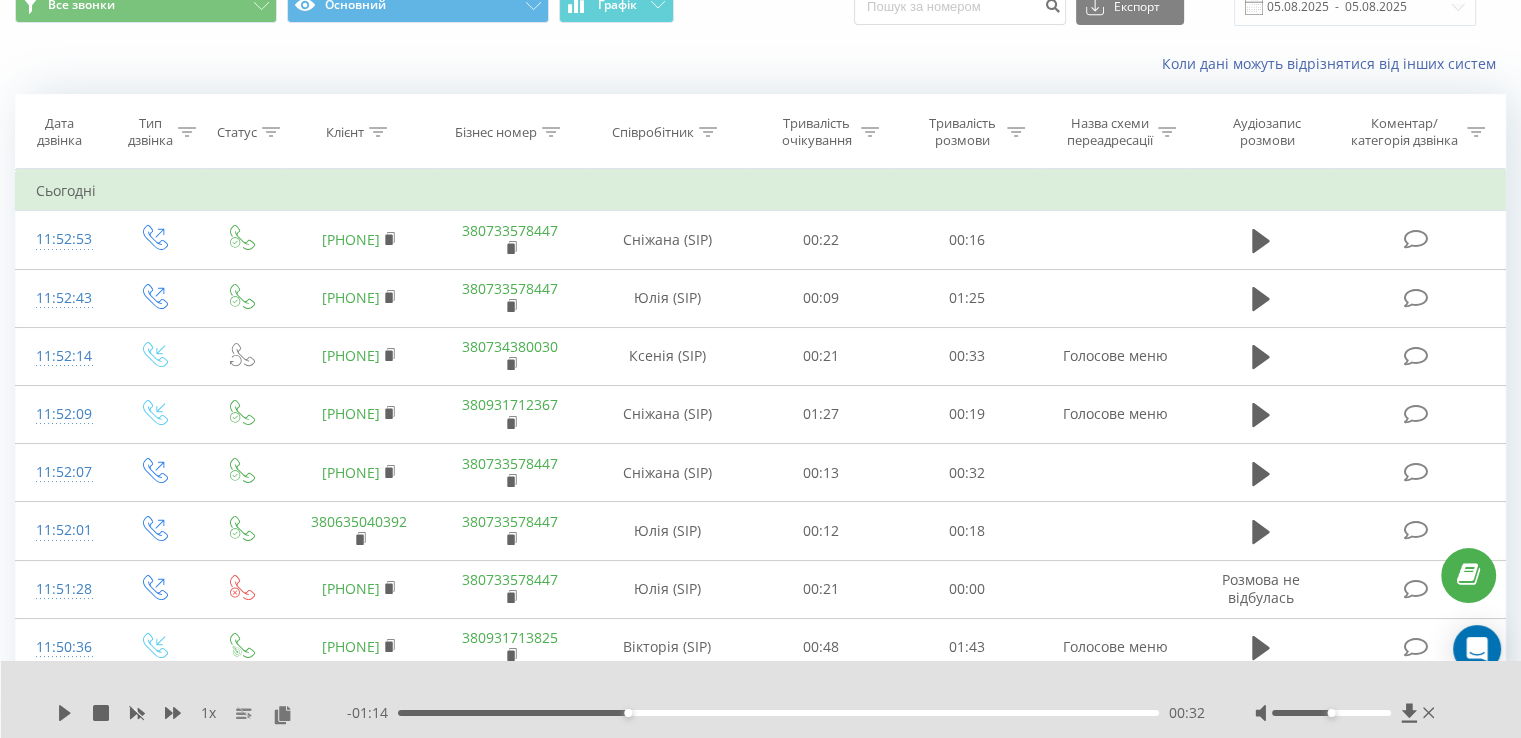 scroll, scrollTop: 0, scrollLeft: 0, axis: both 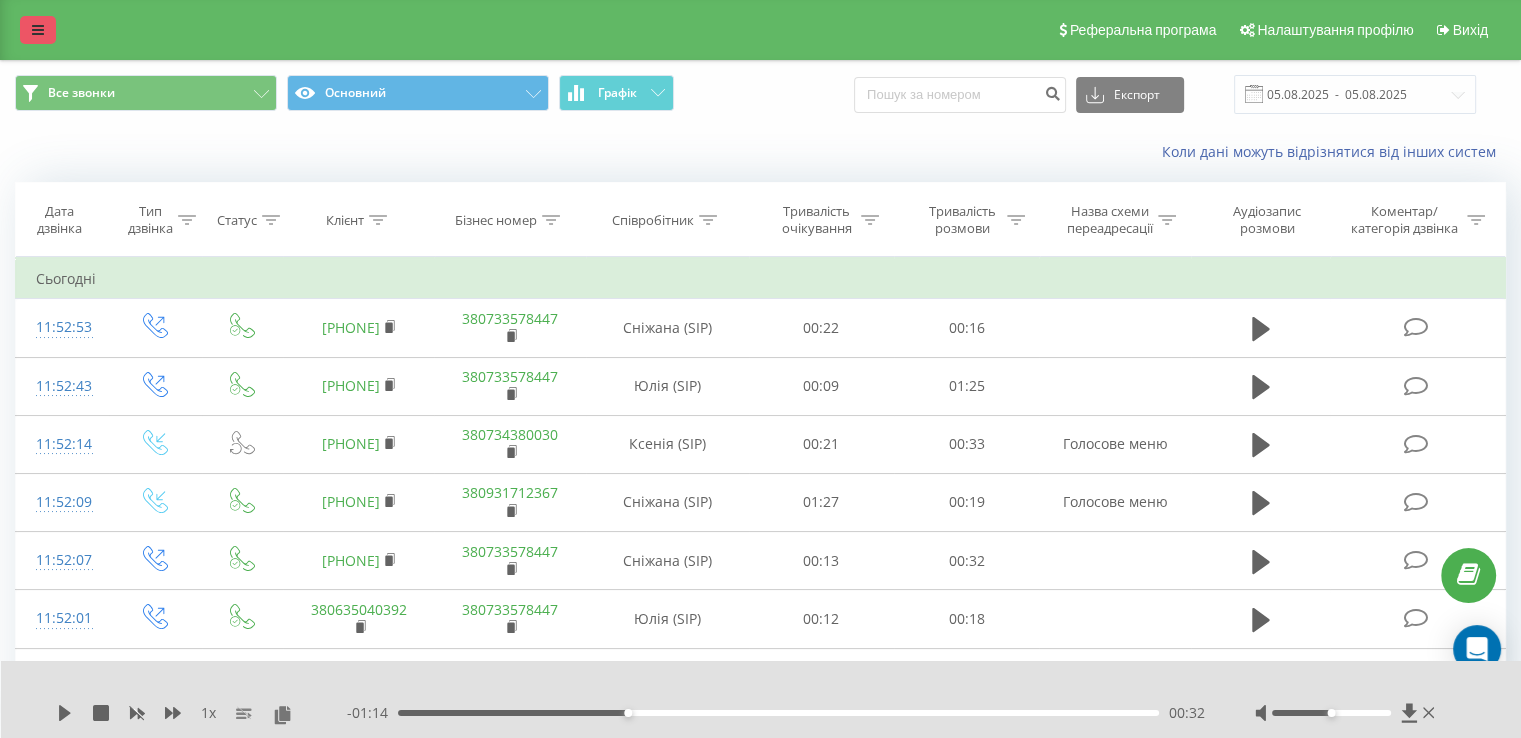 click at bounding box center [38, 30] 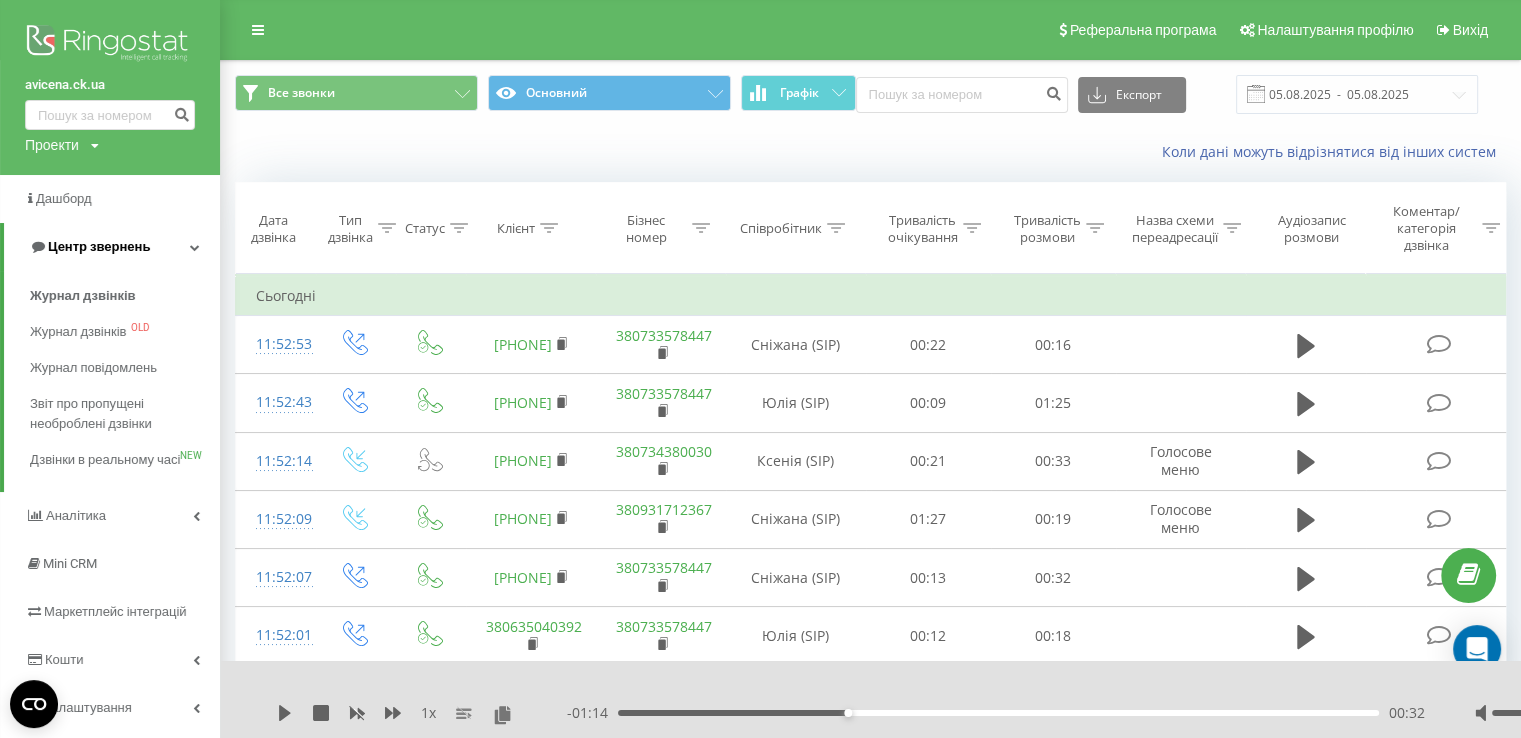 click on "Центр звернень" at bounding box center (99, 246) 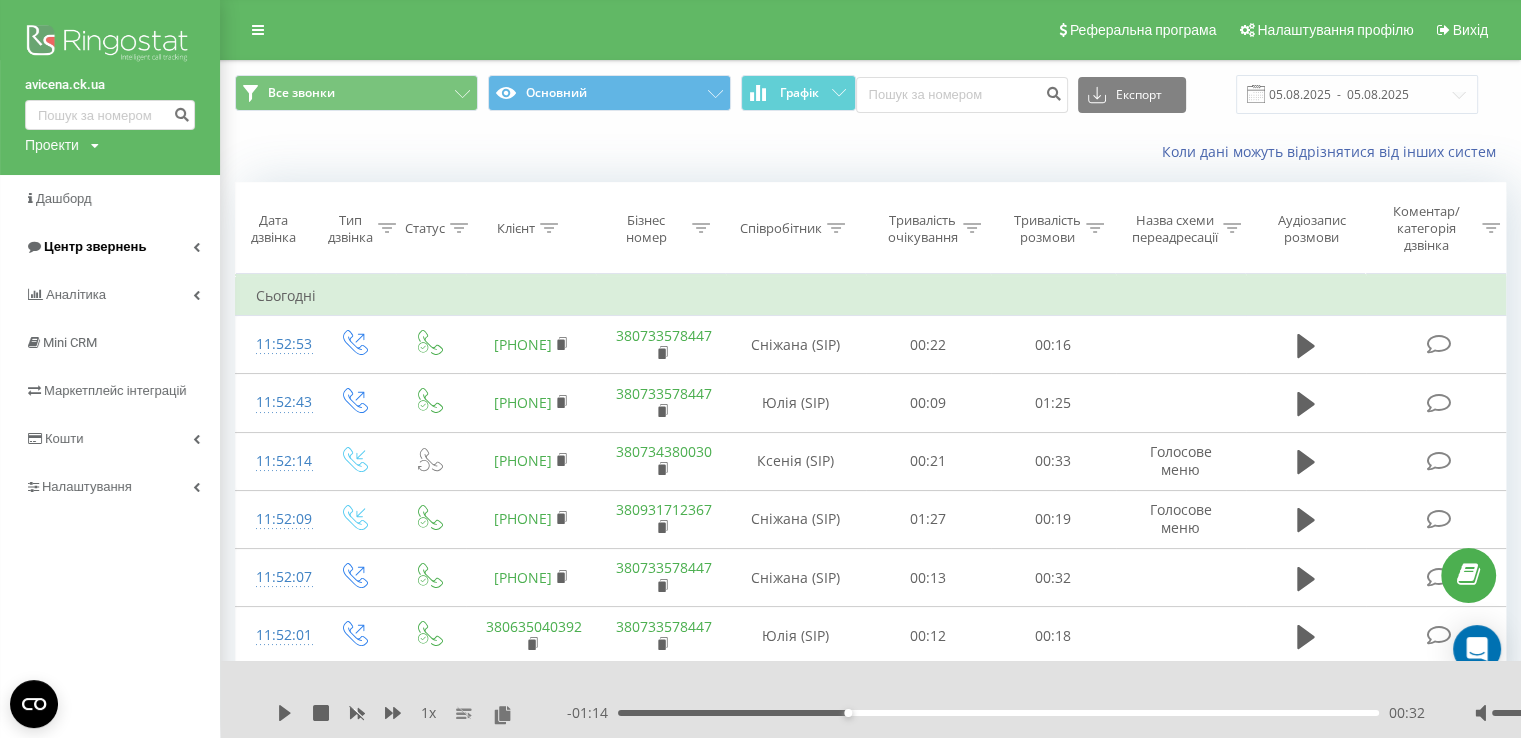 click on "Центр звернень" at bounding box center [85, 247] 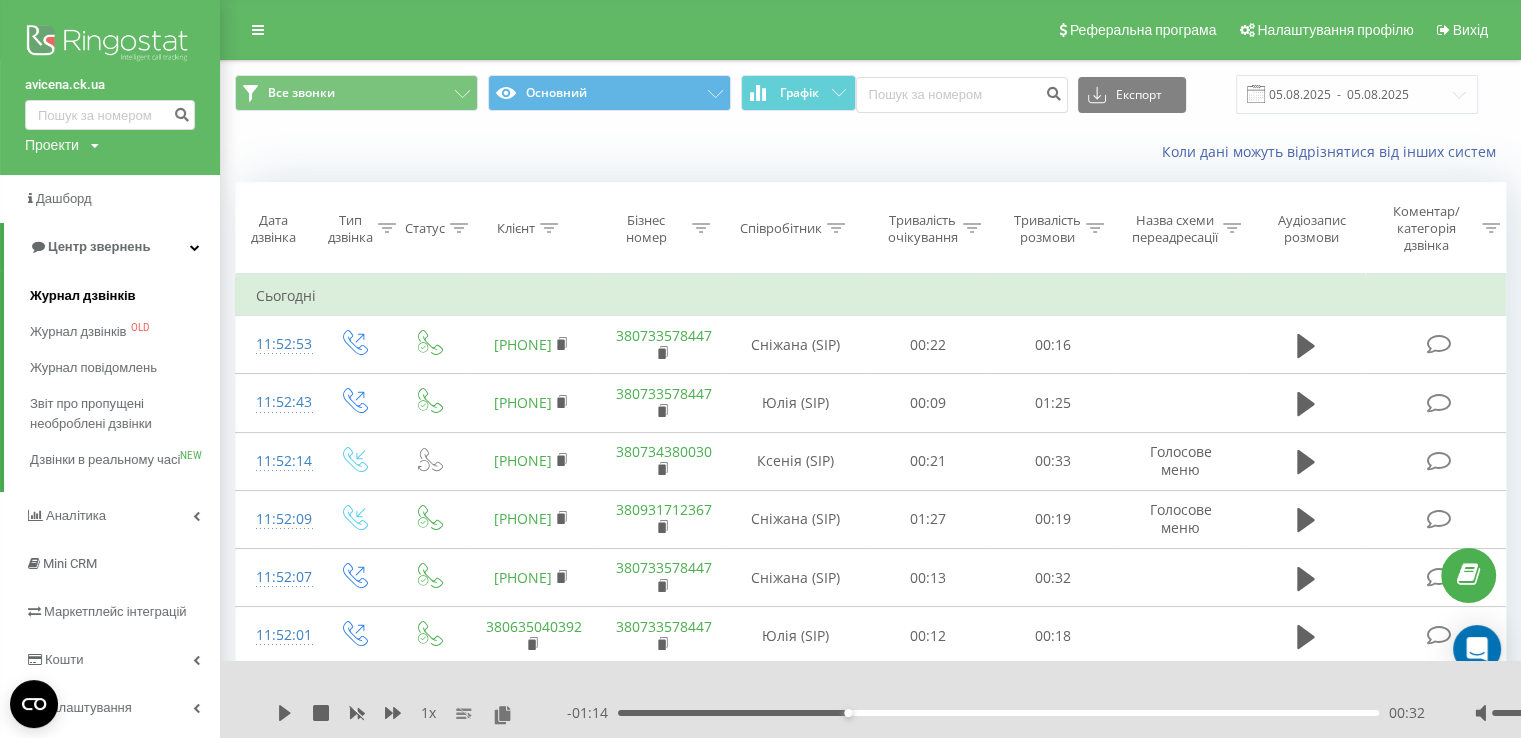 click on "Журнал дзвінків" at bounding box center (83, 296) 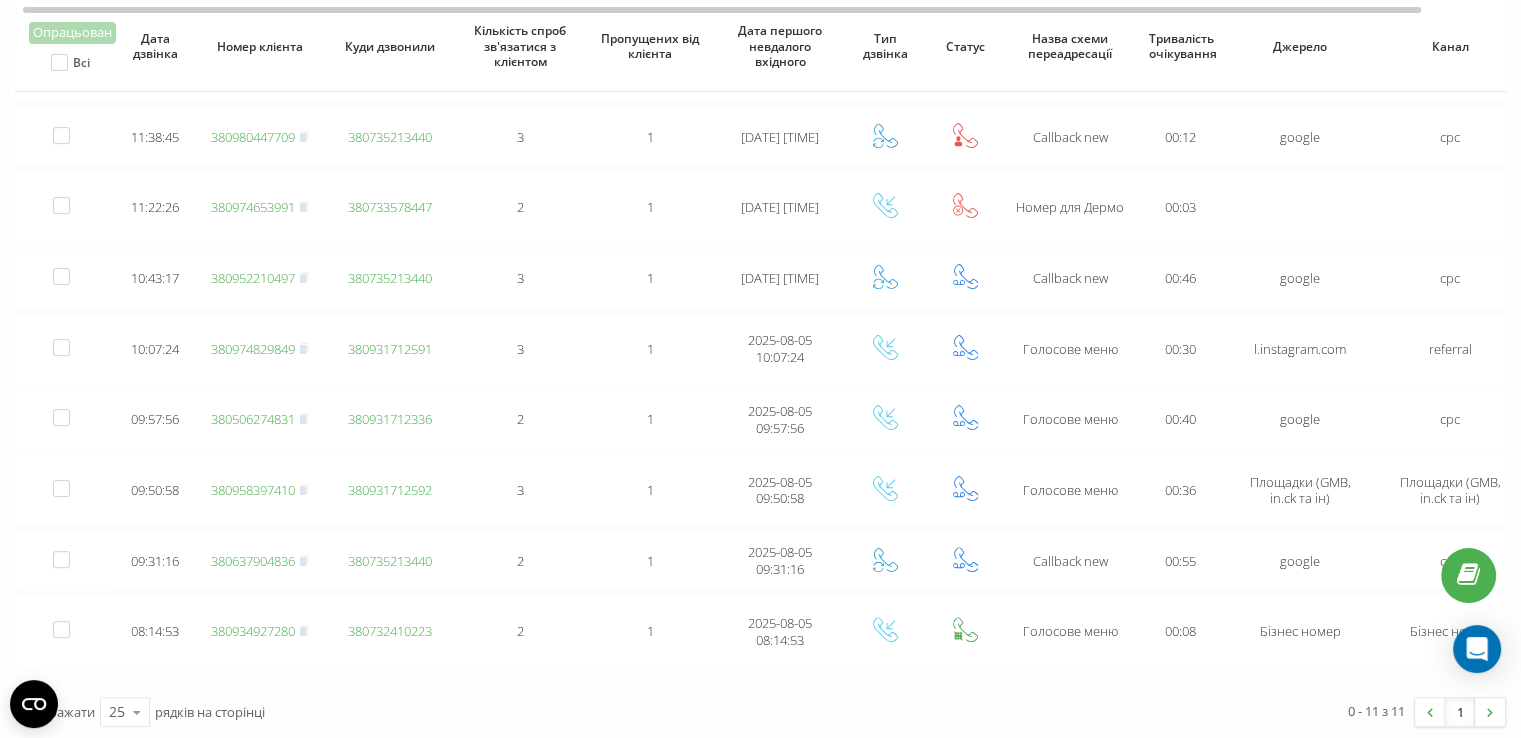 scroll, scrollTop: 411, scrollLeft: 0, axis: vertical 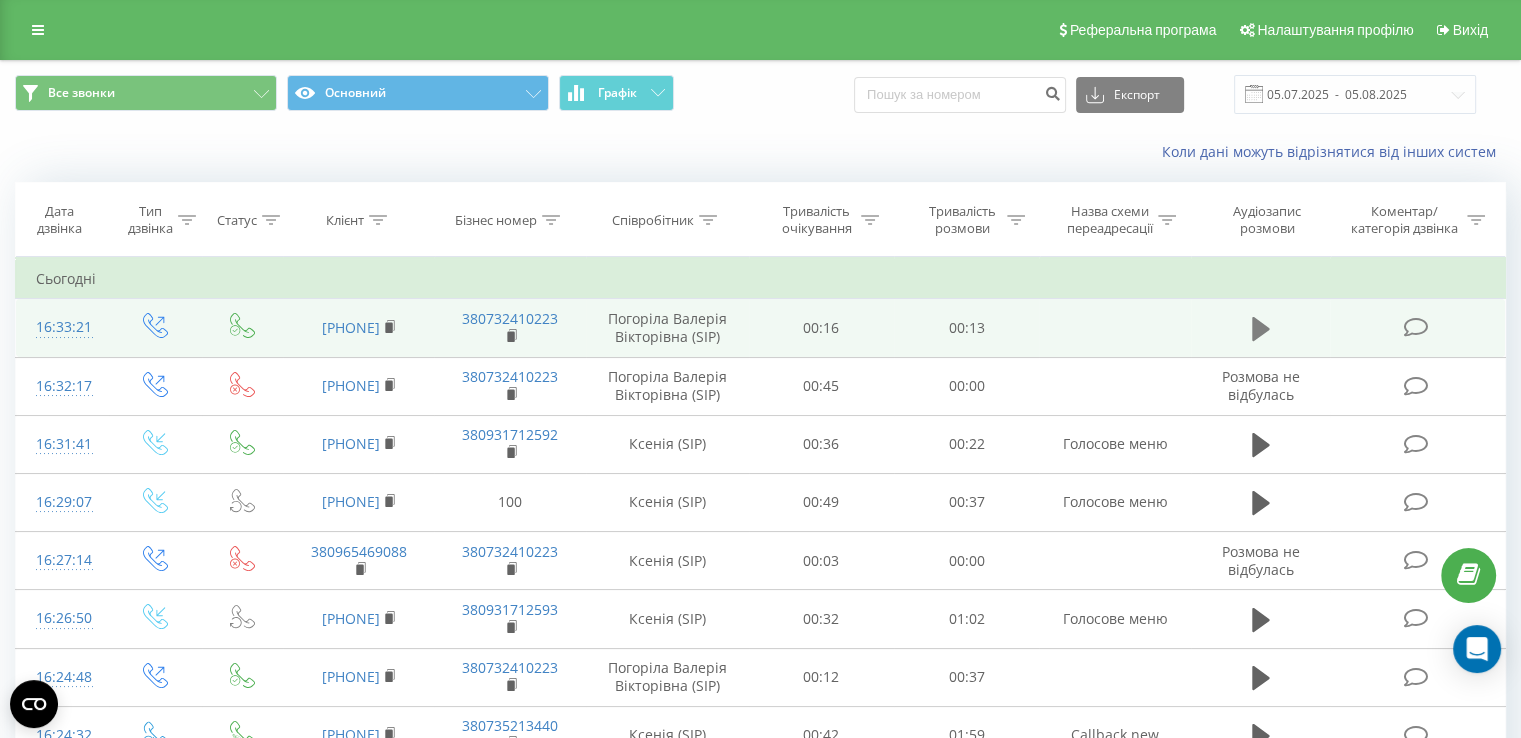 click 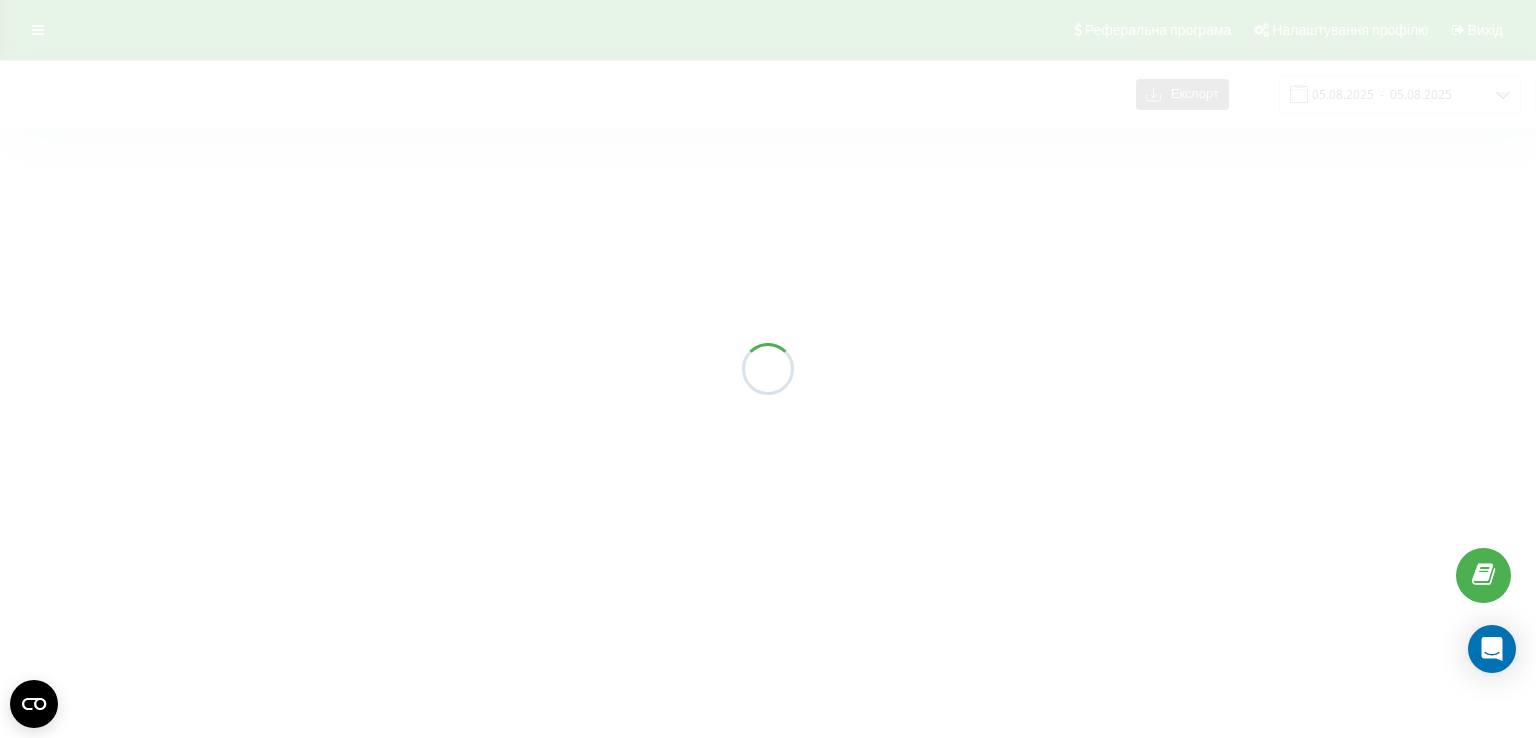 scroll, scrollTop: 0, scrollLeft: 0, axis: both 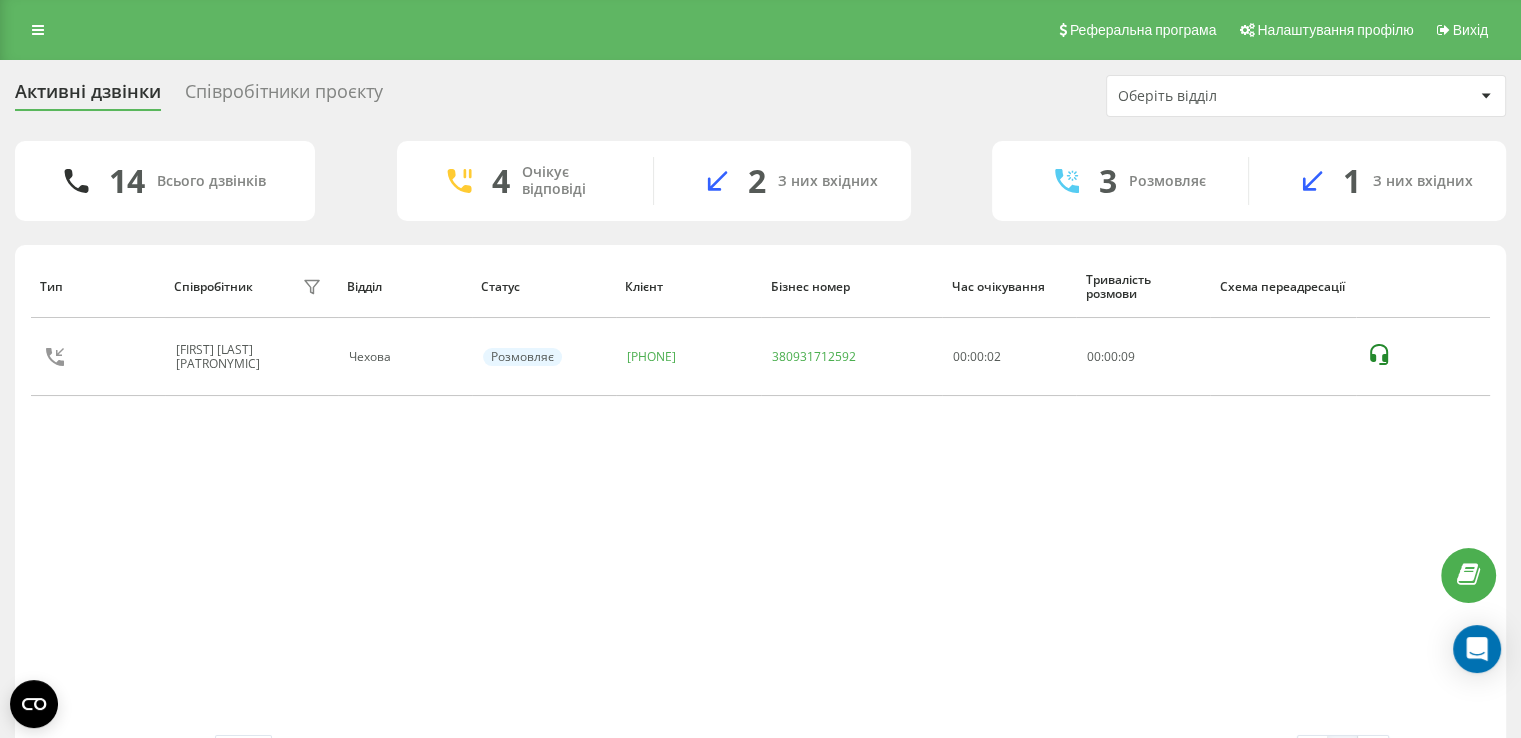 click on "Тип Співробітник  фільтру  Відділ Статус Клієнт Бізнес номер Час очікування Тривалість розмови Схема переадресації Погоріла Валерія Вікторівна Чехова Розмовляє 380937888850 380931712592 00:00:02 00 : 00 : 09" at bounding box center (760, 495) 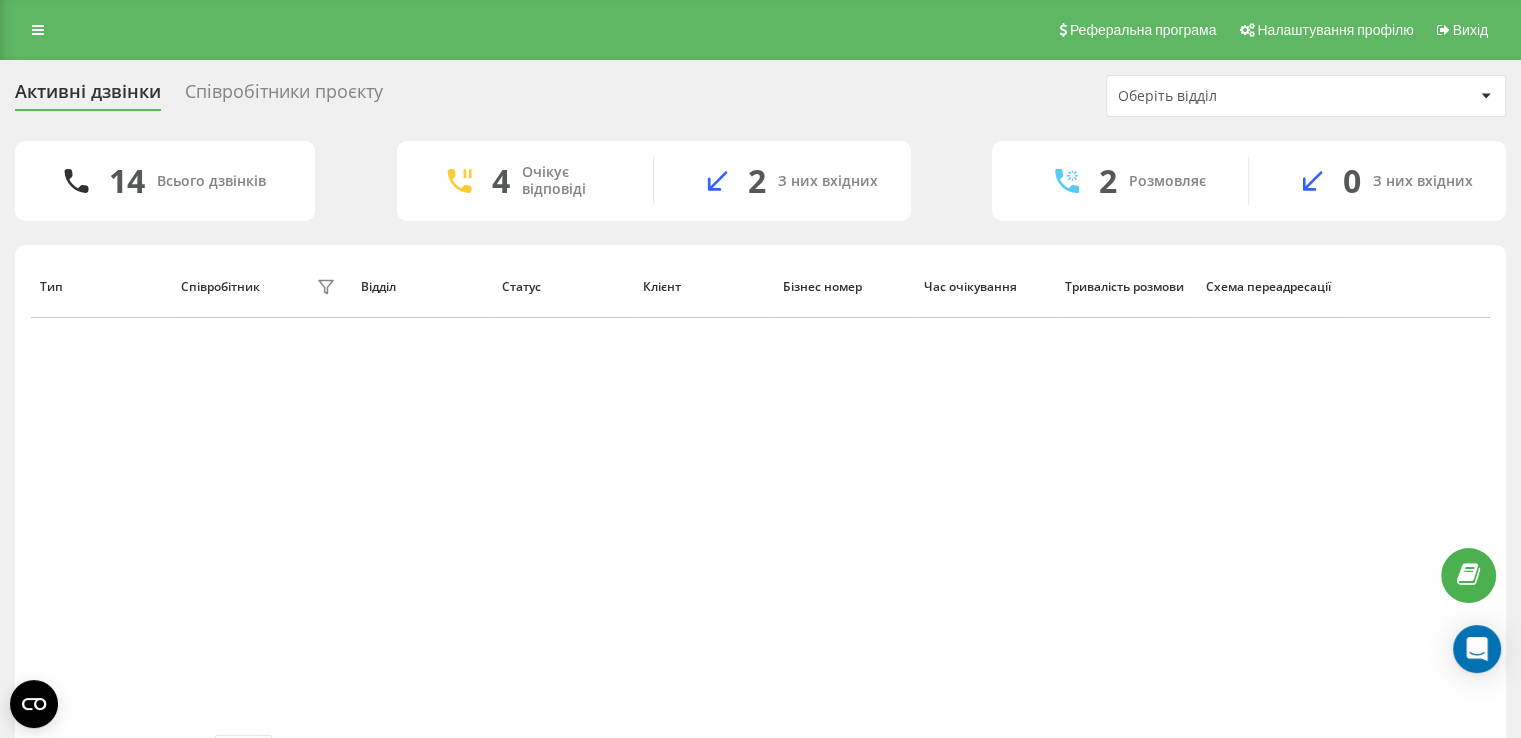 click on "Тип Співробітник  фільтру  Відділ Статус Клієнт Бізнес номер Час очікування Тривалість розмови Схема переадресації" at bounding box center (760, 495) 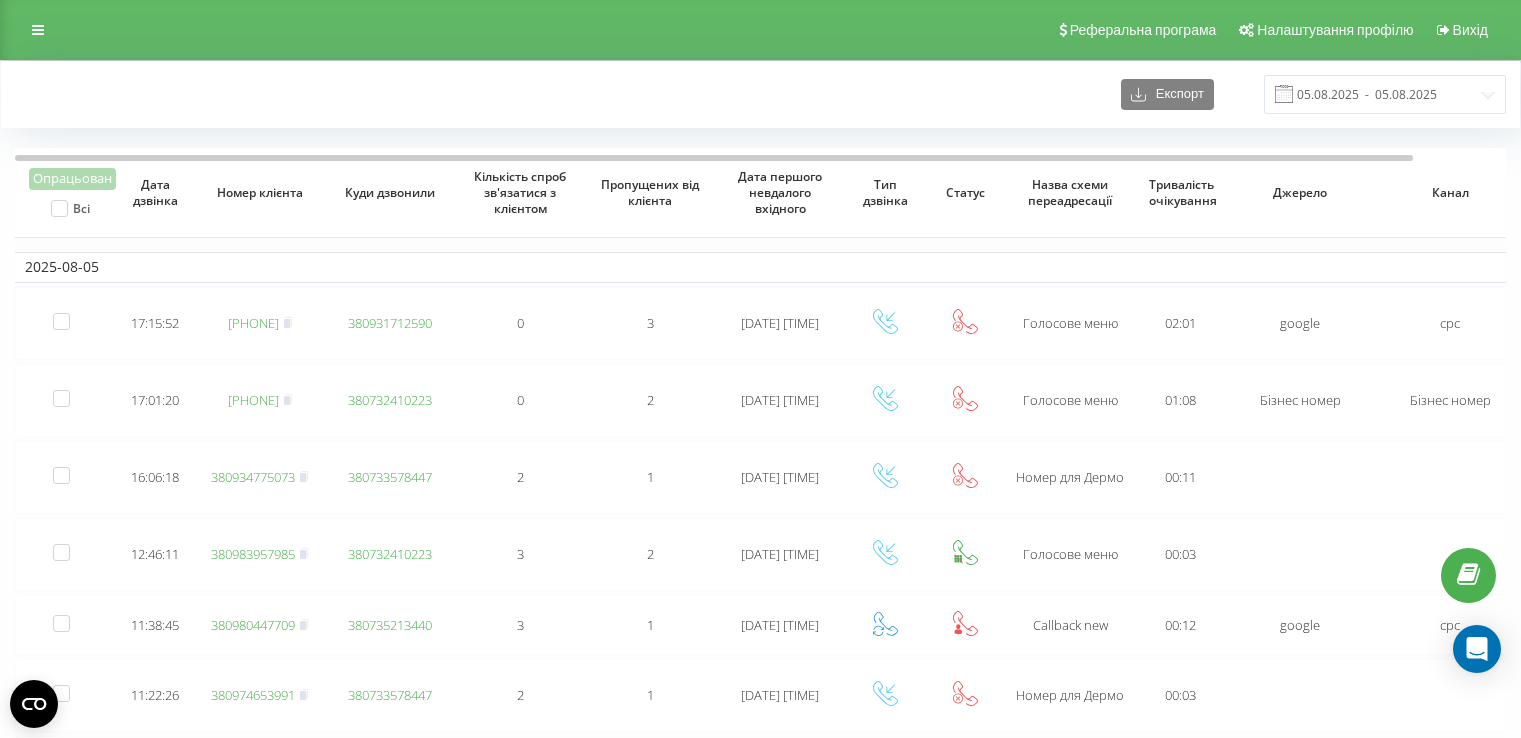 scroll, scrollTop: 0, scrollLeft: 0, axis: both 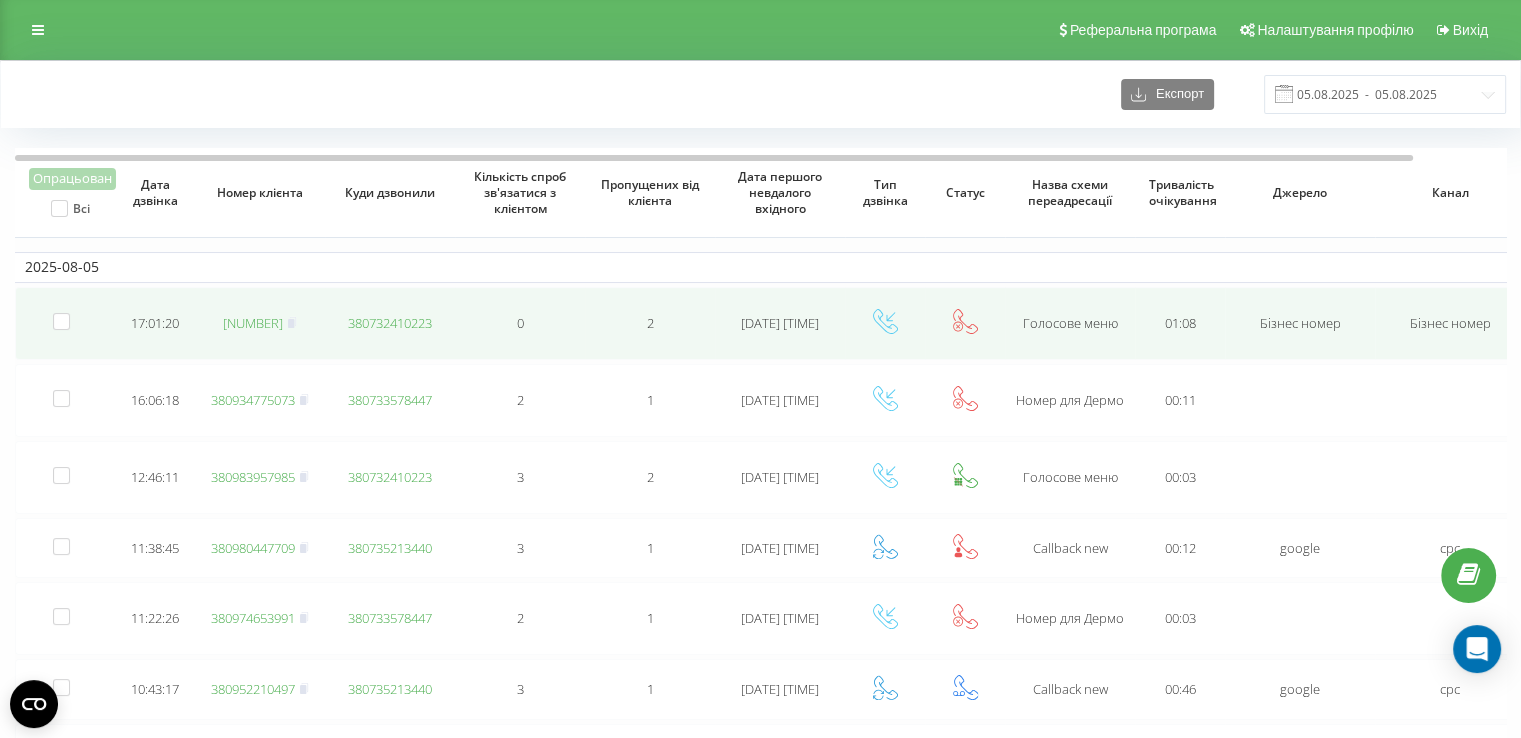click on "380638239886" at bounding box center [253, 323] 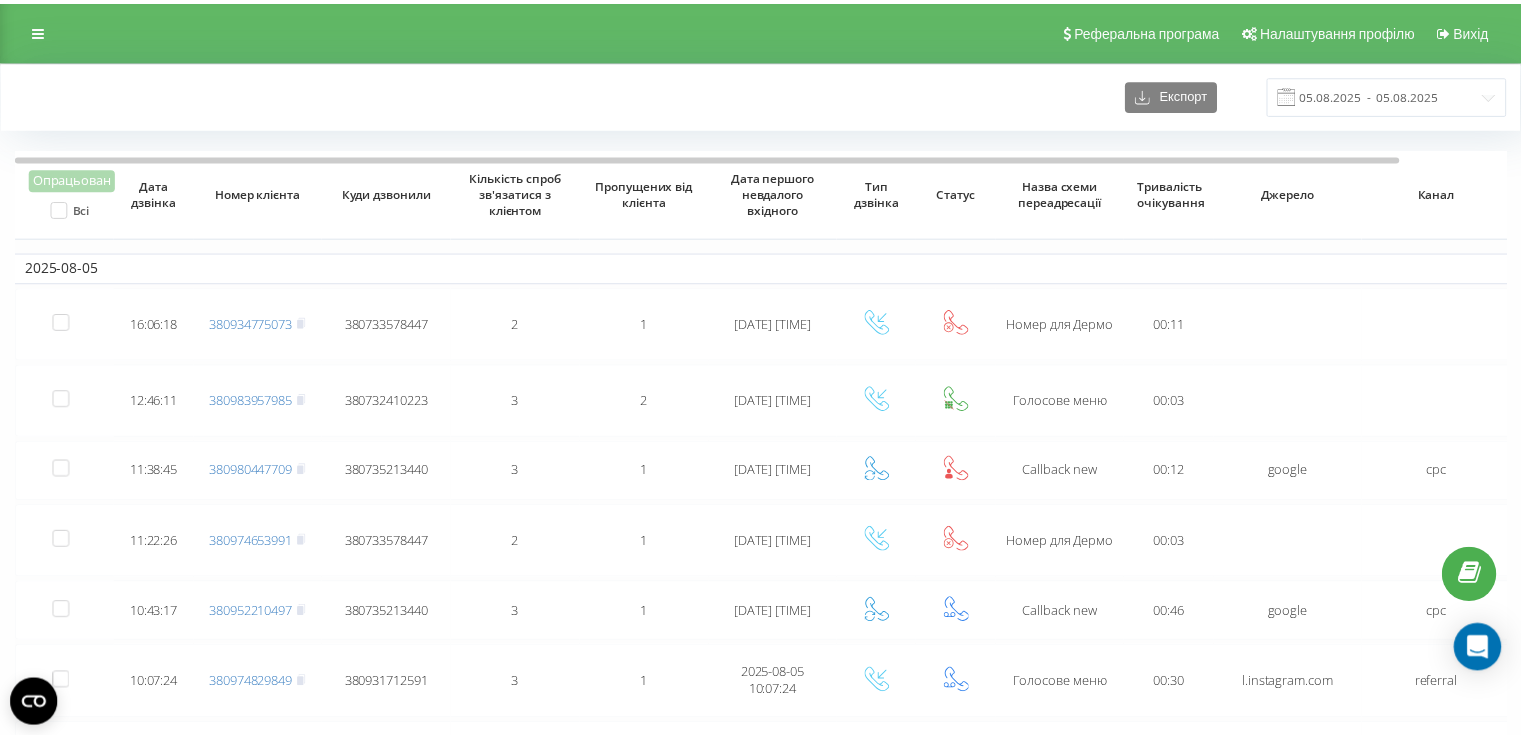 scroll, scrollTop: 0, scrollLeft: 0, axis: both 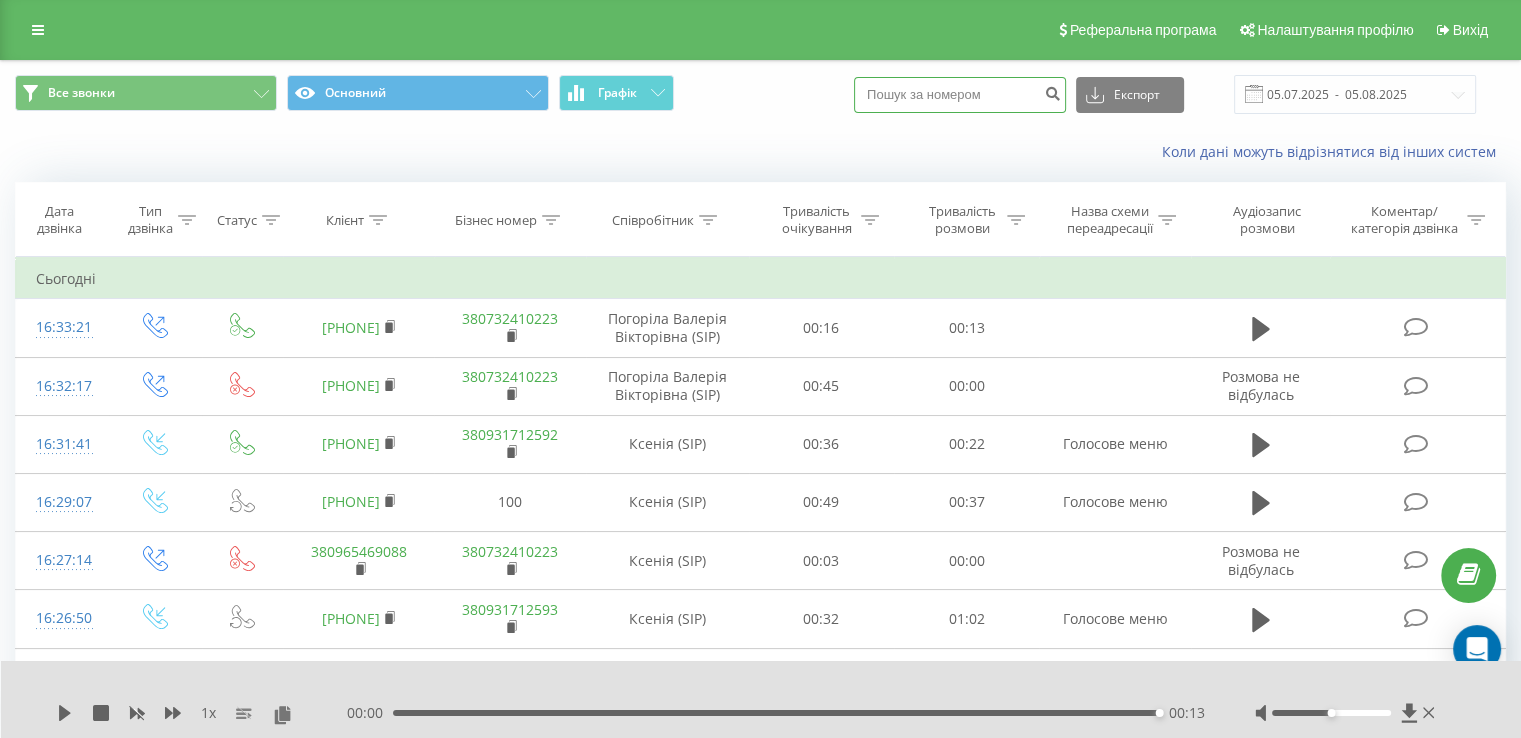 click at bounding box center (960, 95) 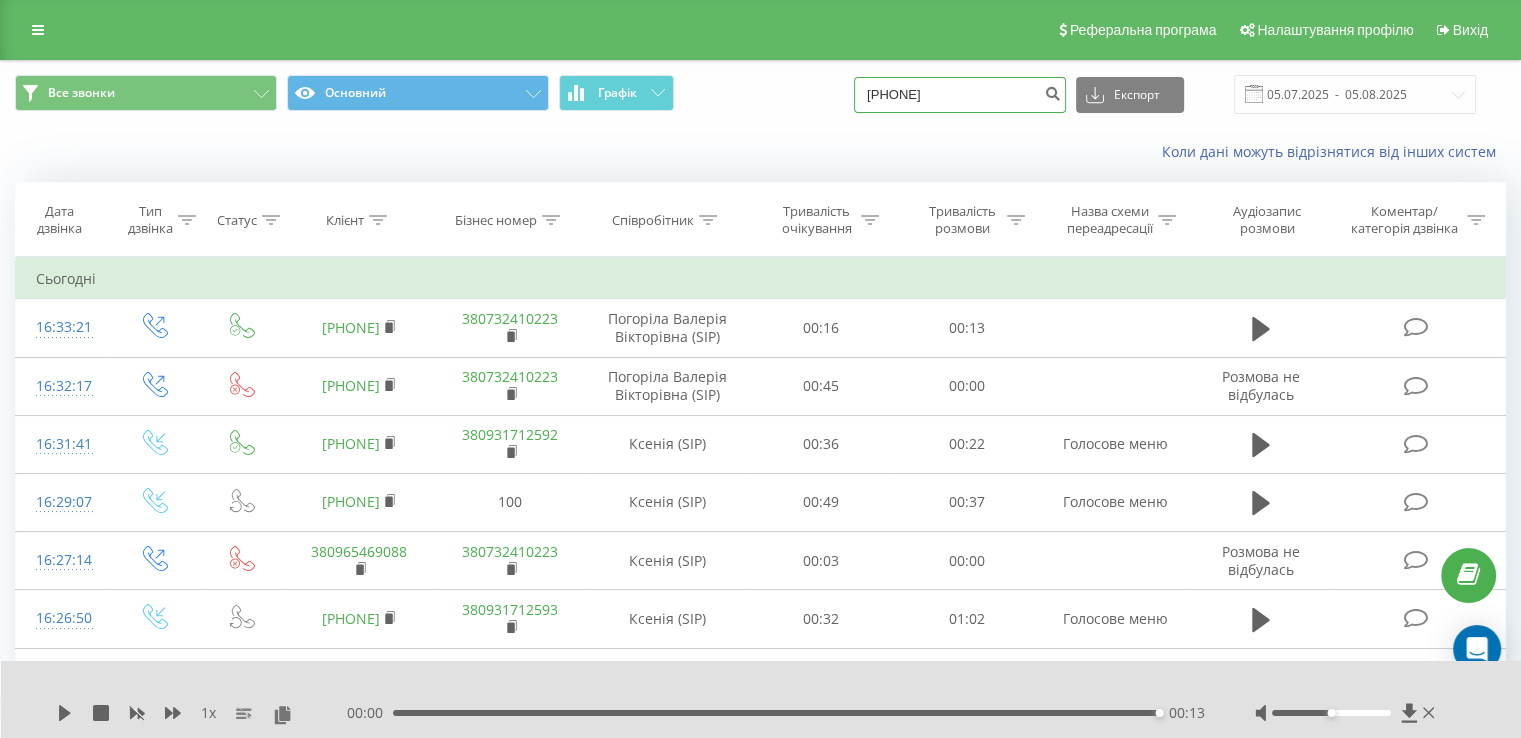 type on "0634622722" 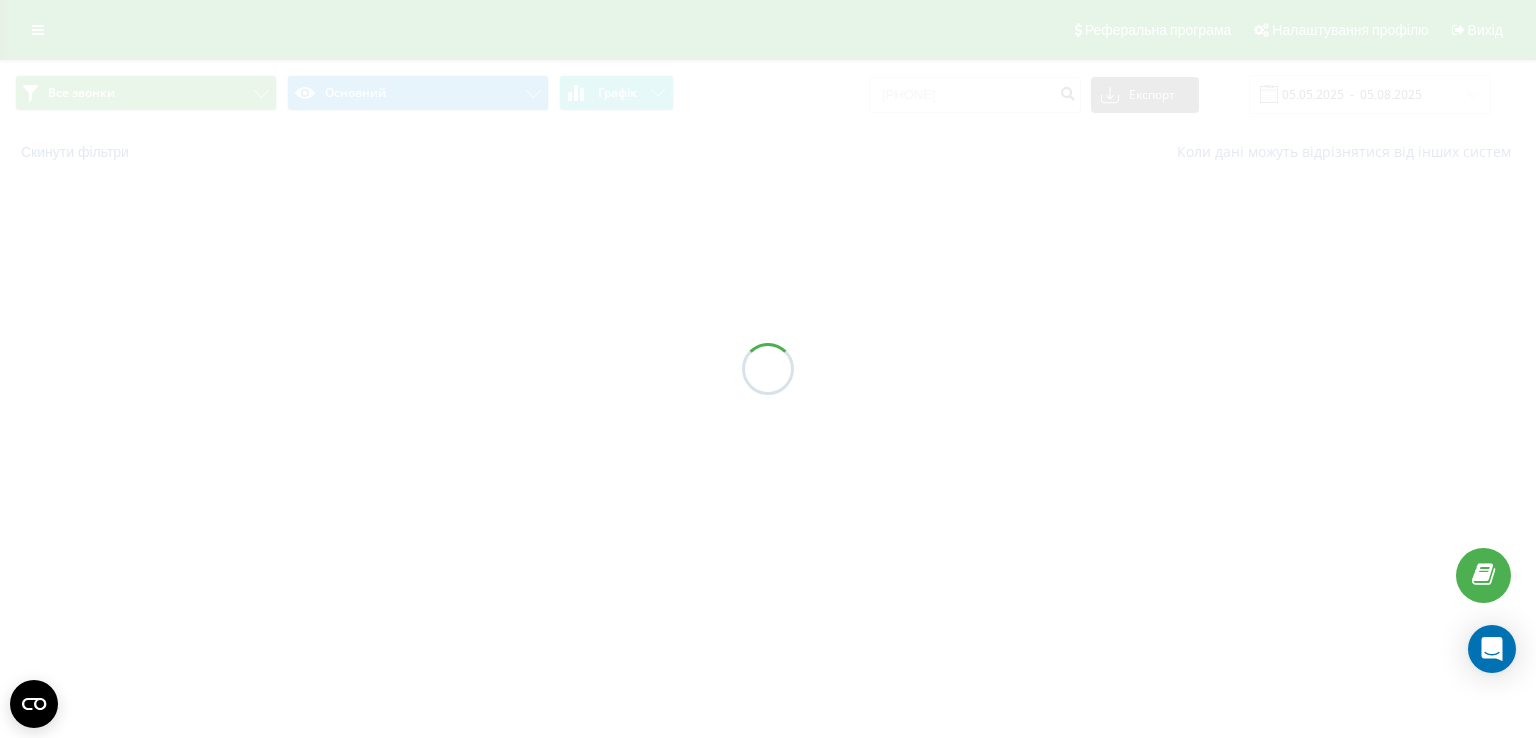 scroll, scrollTop: 0, scrollLeft: 0, axis: both 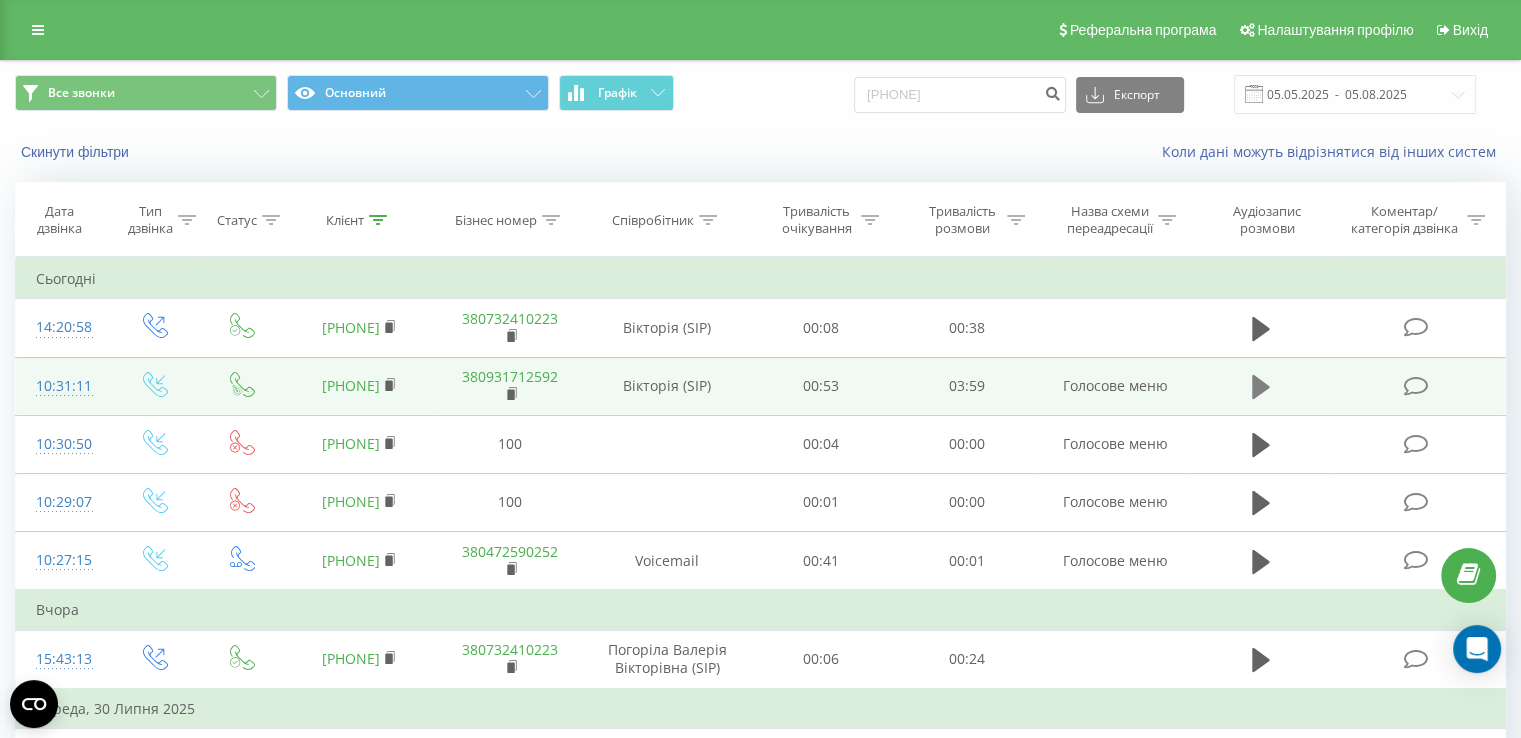 click at bounding box center [1261, 387] 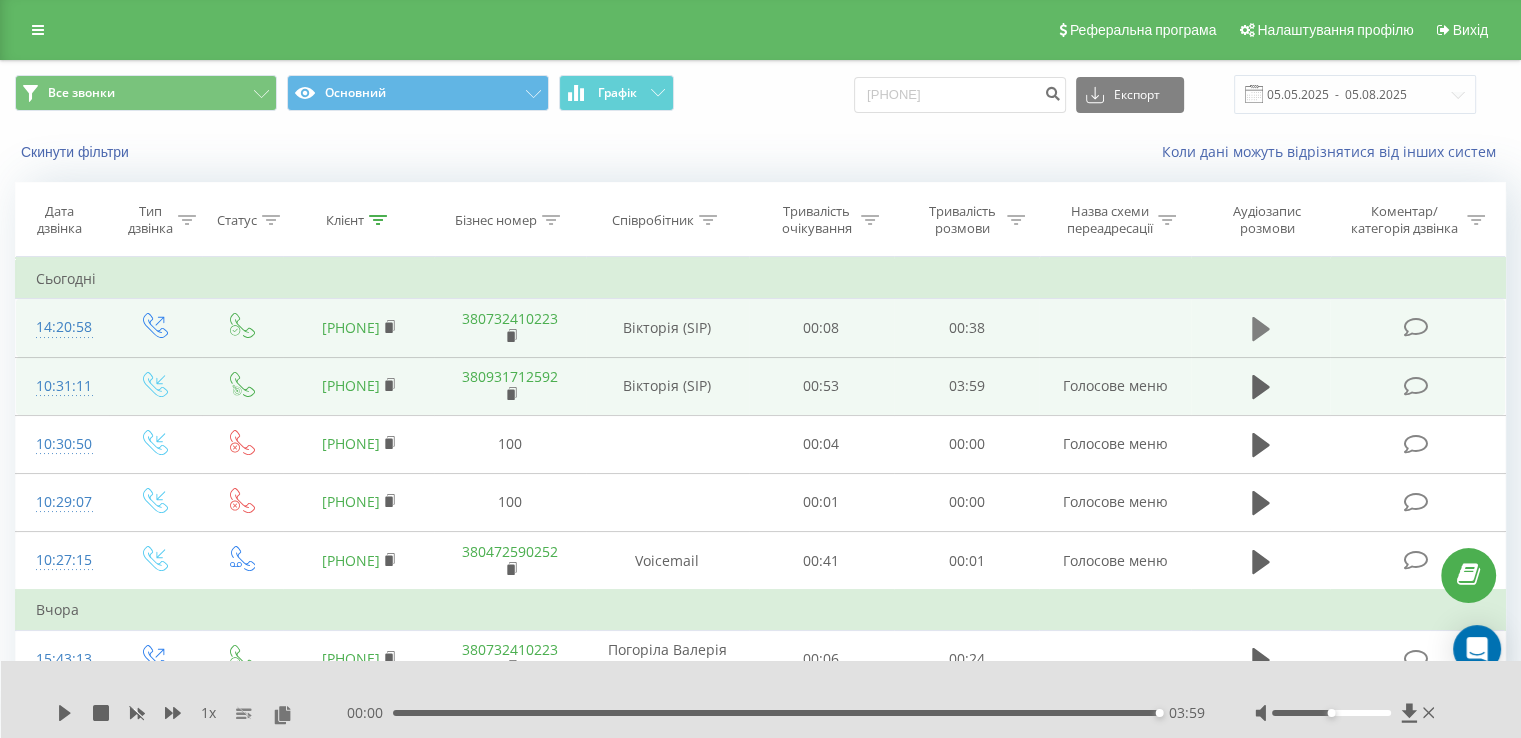 click 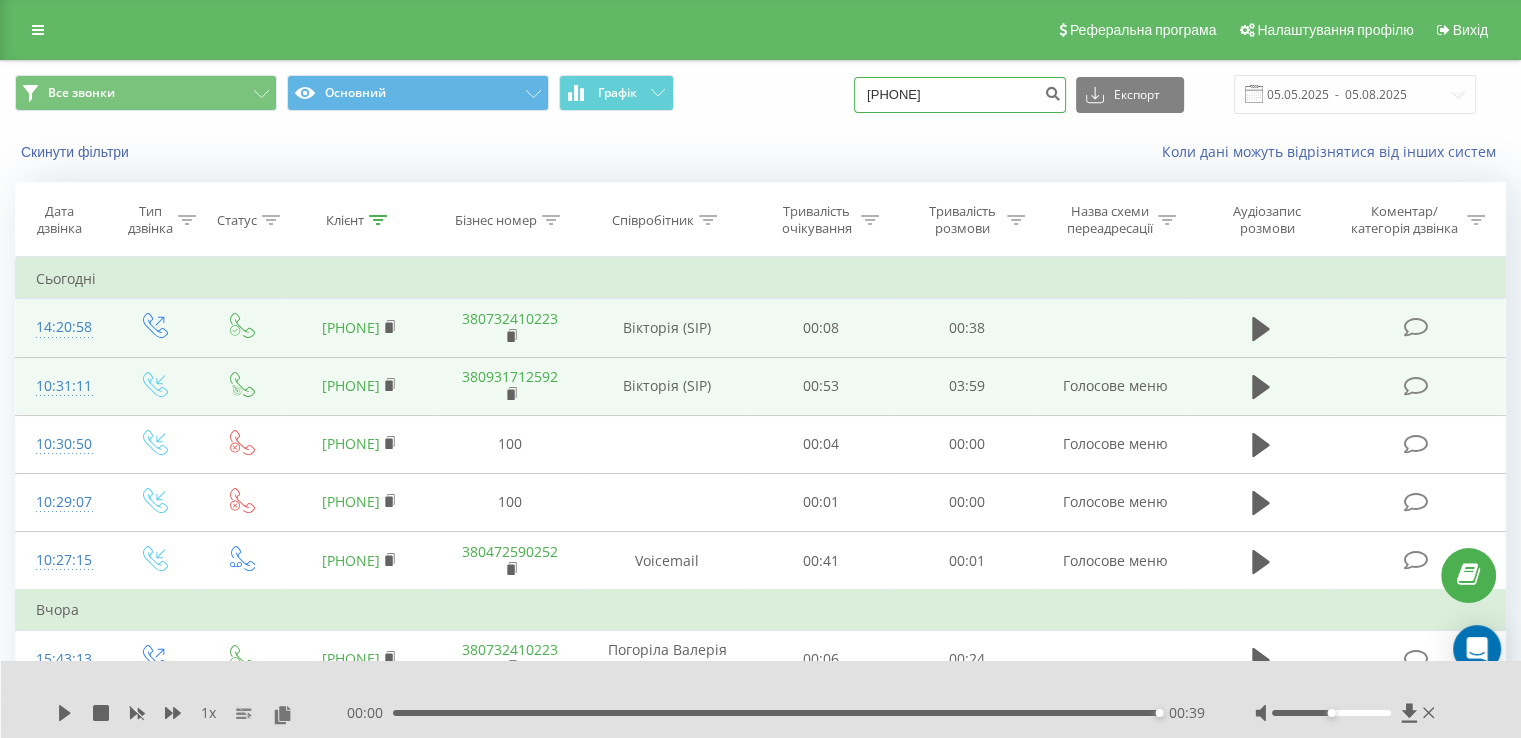 click on "0634622722" at bounding box center [960, 95] 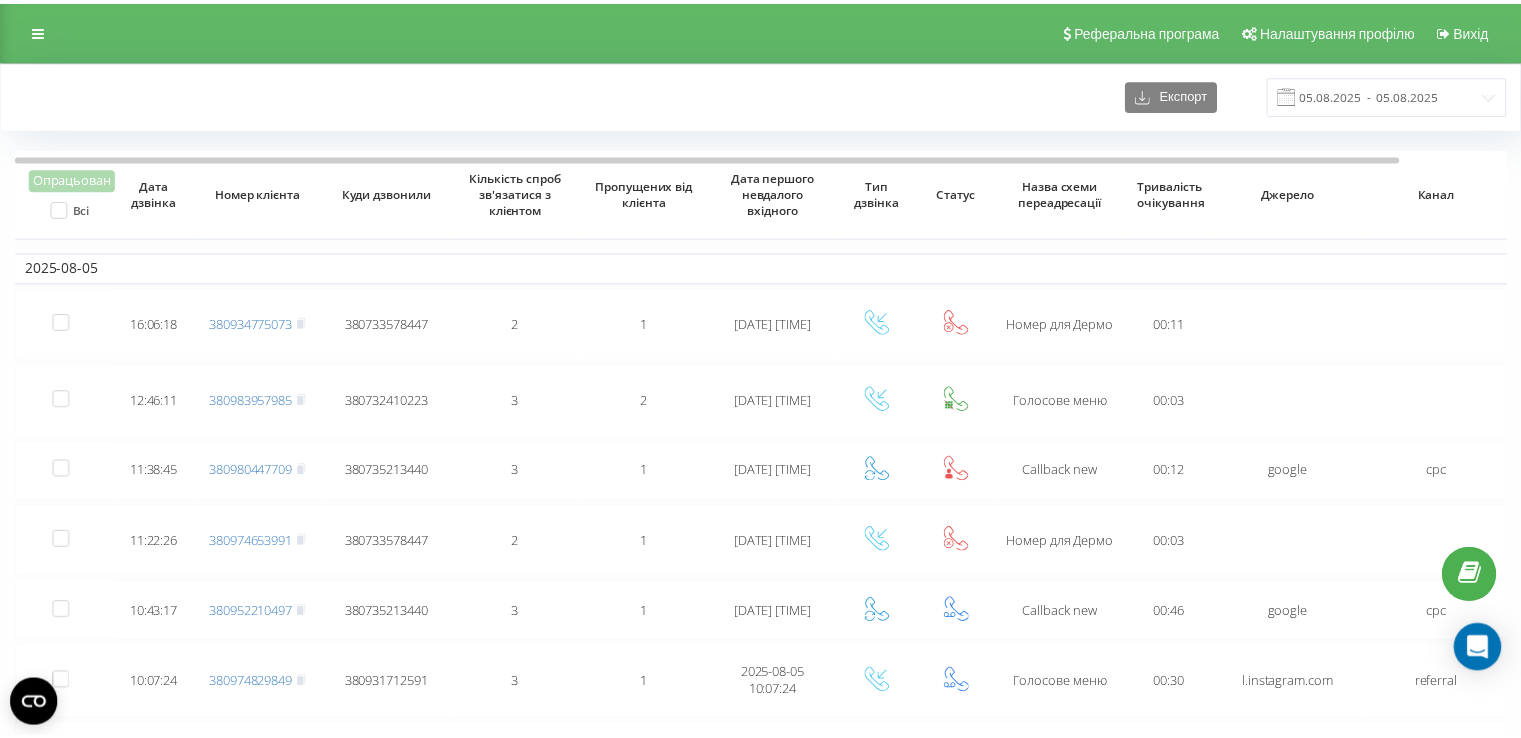 scroll, scrollTop: 0, scrollLeft: 0, axis: both 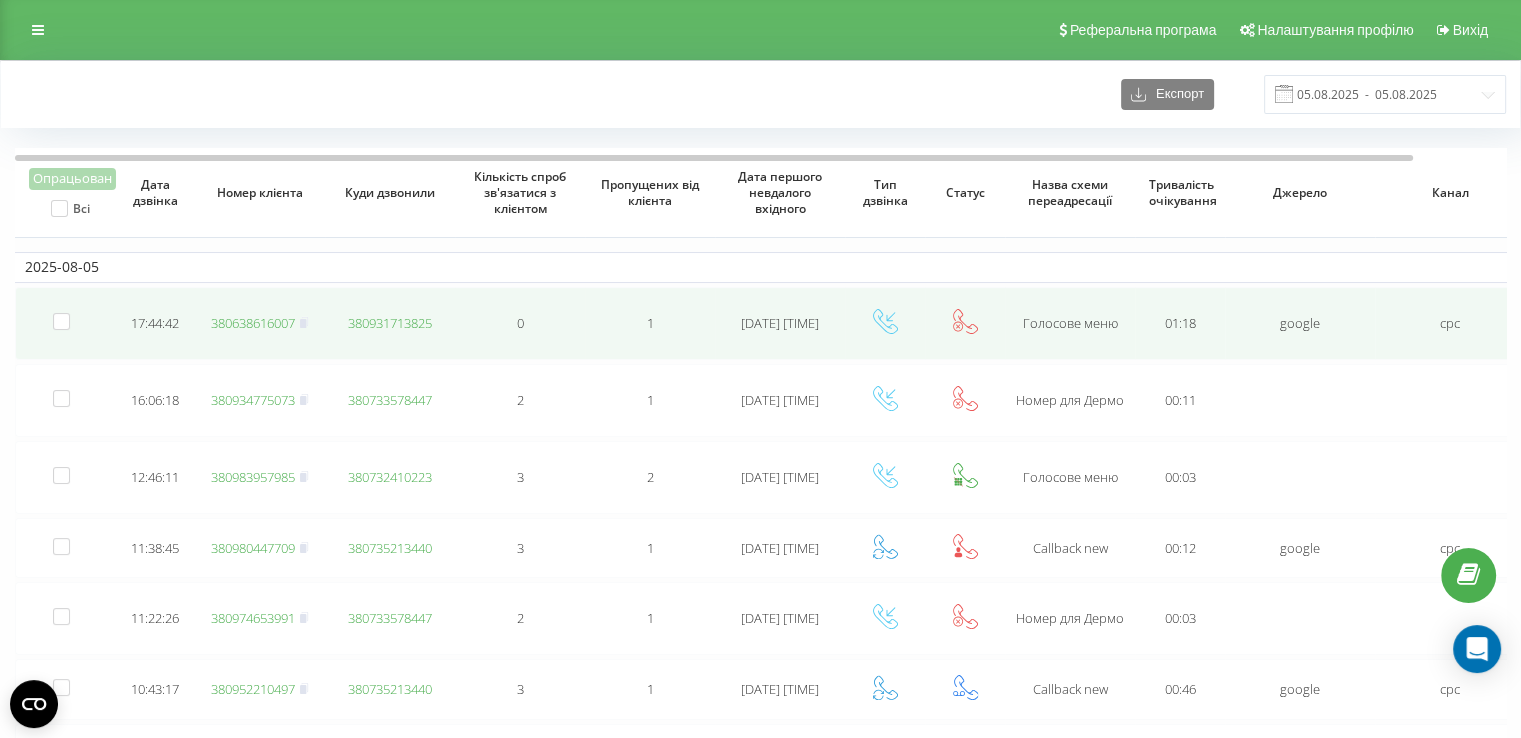 click on "380638616007" at bounding box center (253, 323) 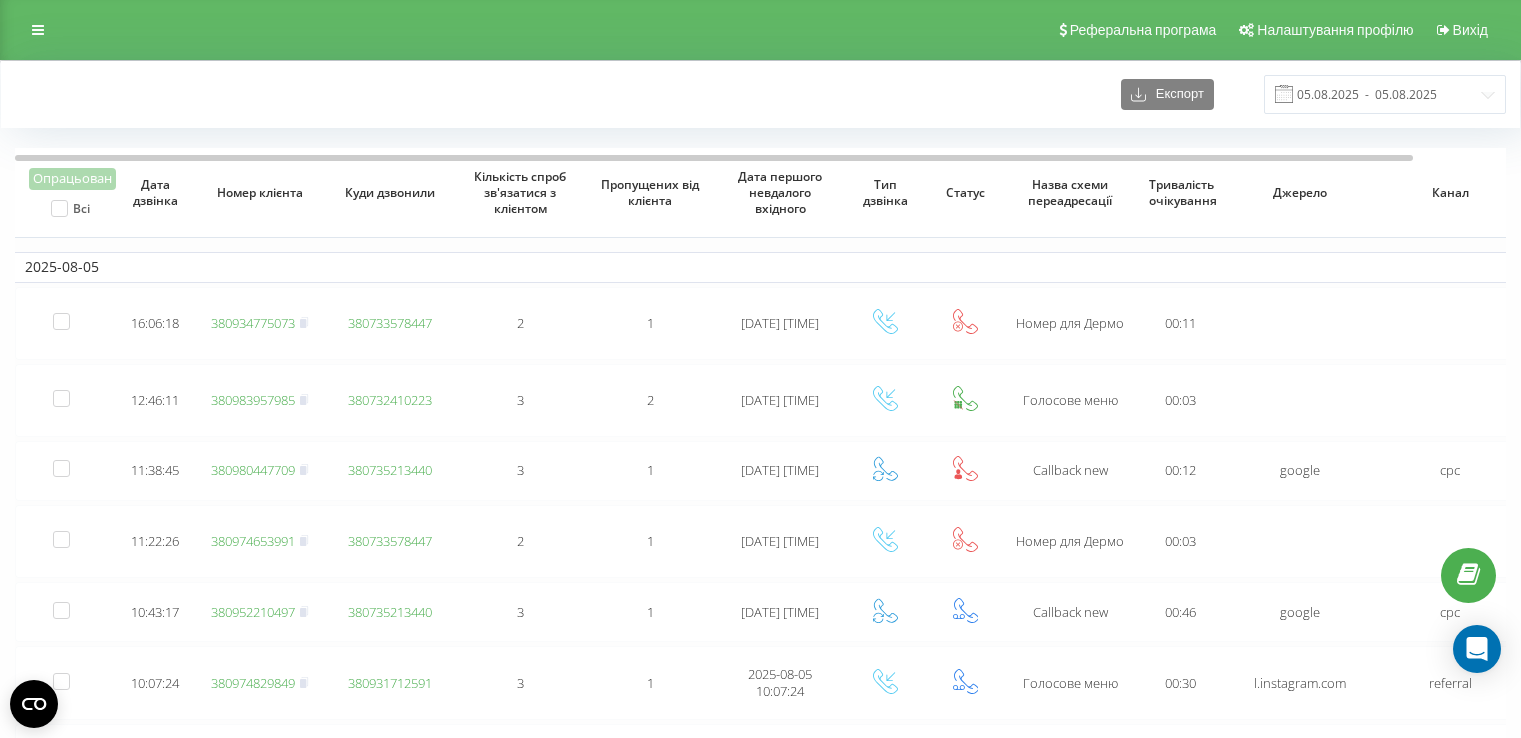 scroll, scrollTop: 0, scrollLeft: 0, axis: both 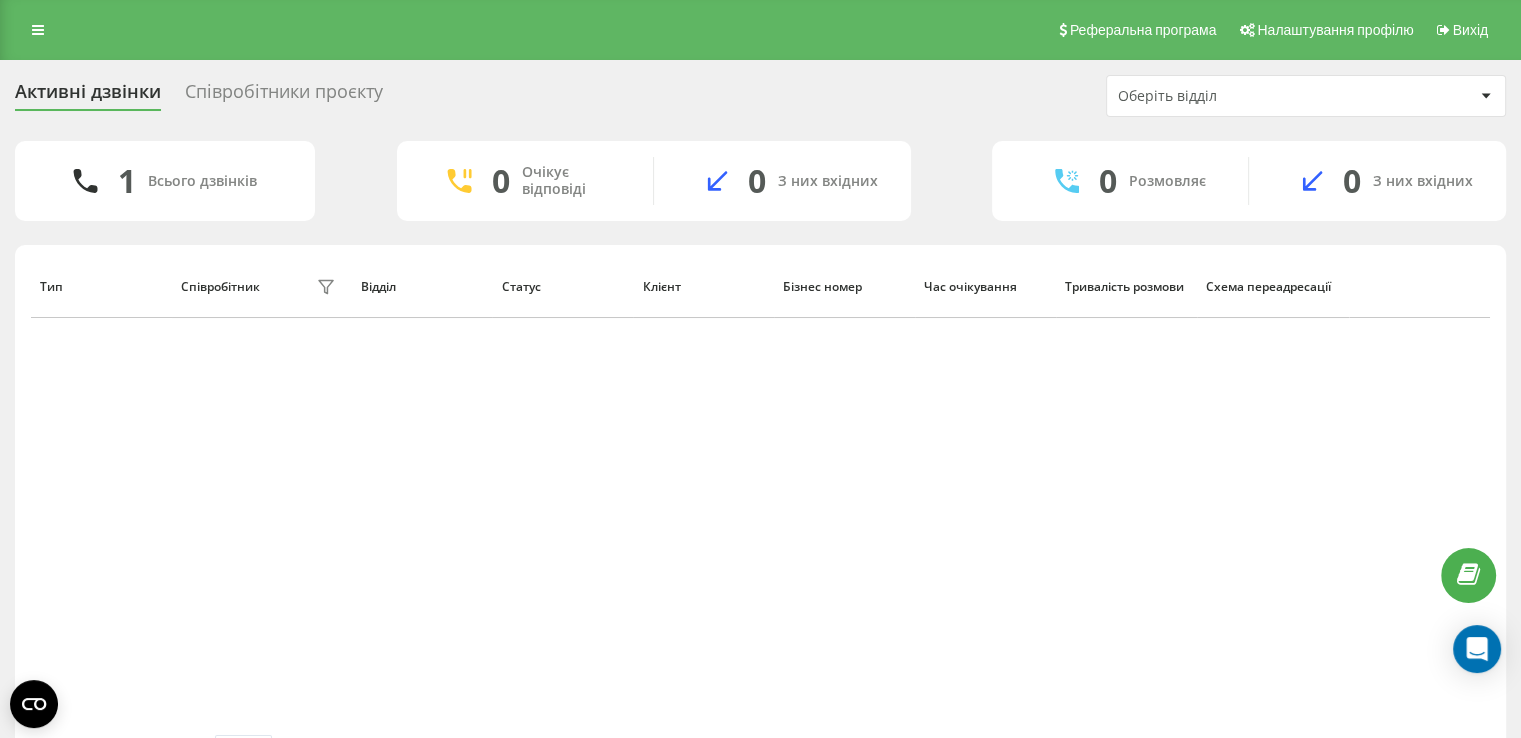 click on "Тип Співробітник  фільтру  Відділ Статус Клієнт Бізнес номер Час очікування Тривалість розмови Схема переадресації" at bounding box center (760, 495) 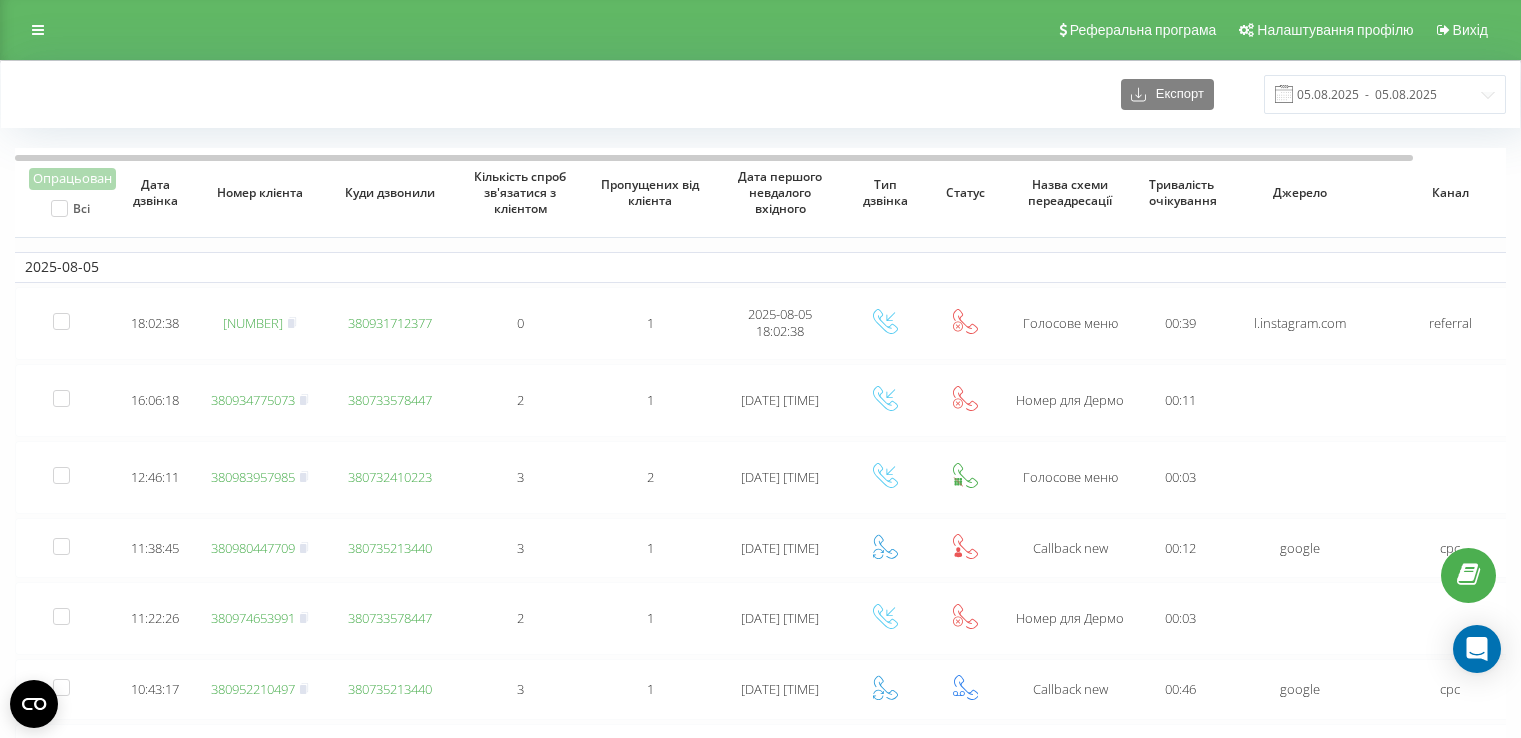 scroll, scrollTop: 0, scrollLeft: 0, axis: both 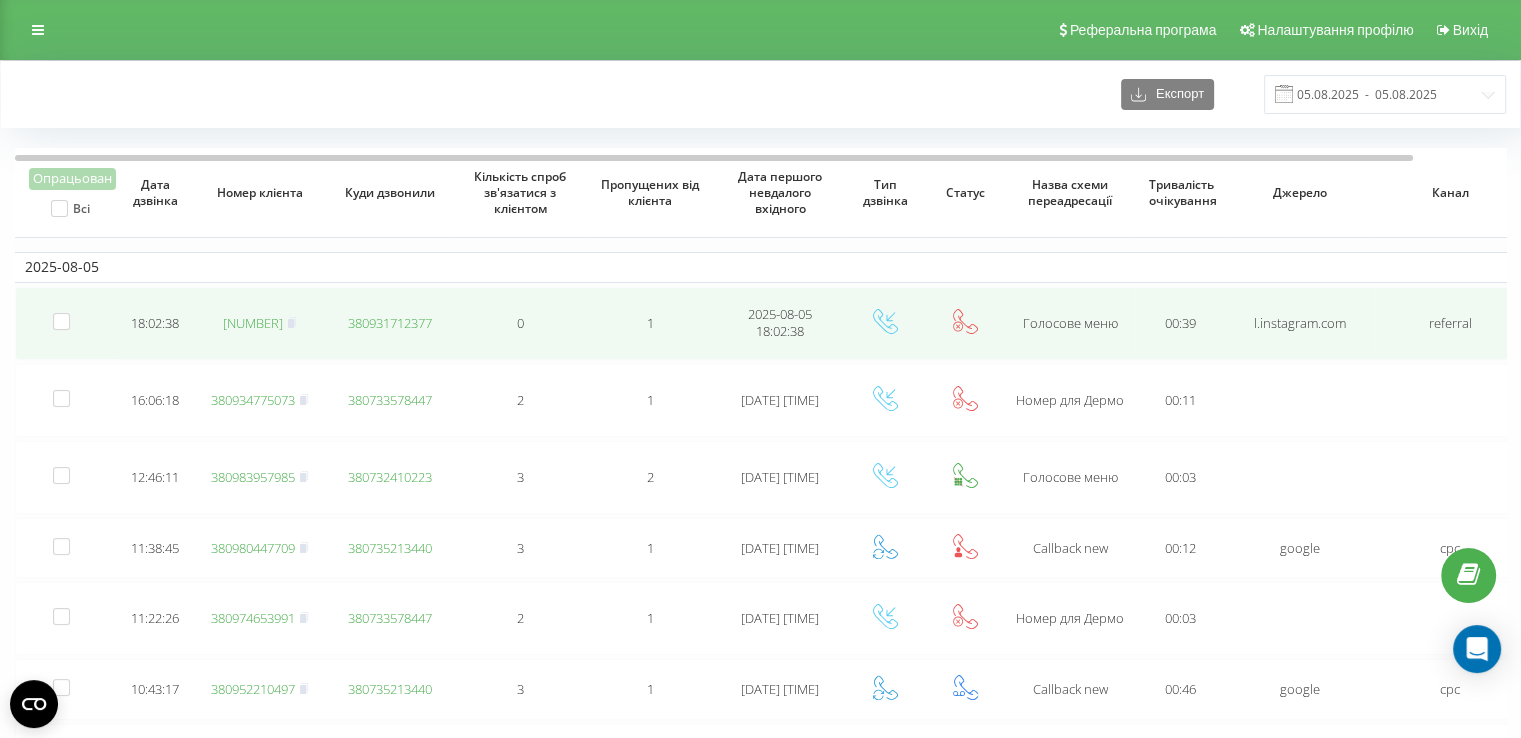 click on "[NUMBER]" at bounding box center (253, 323) 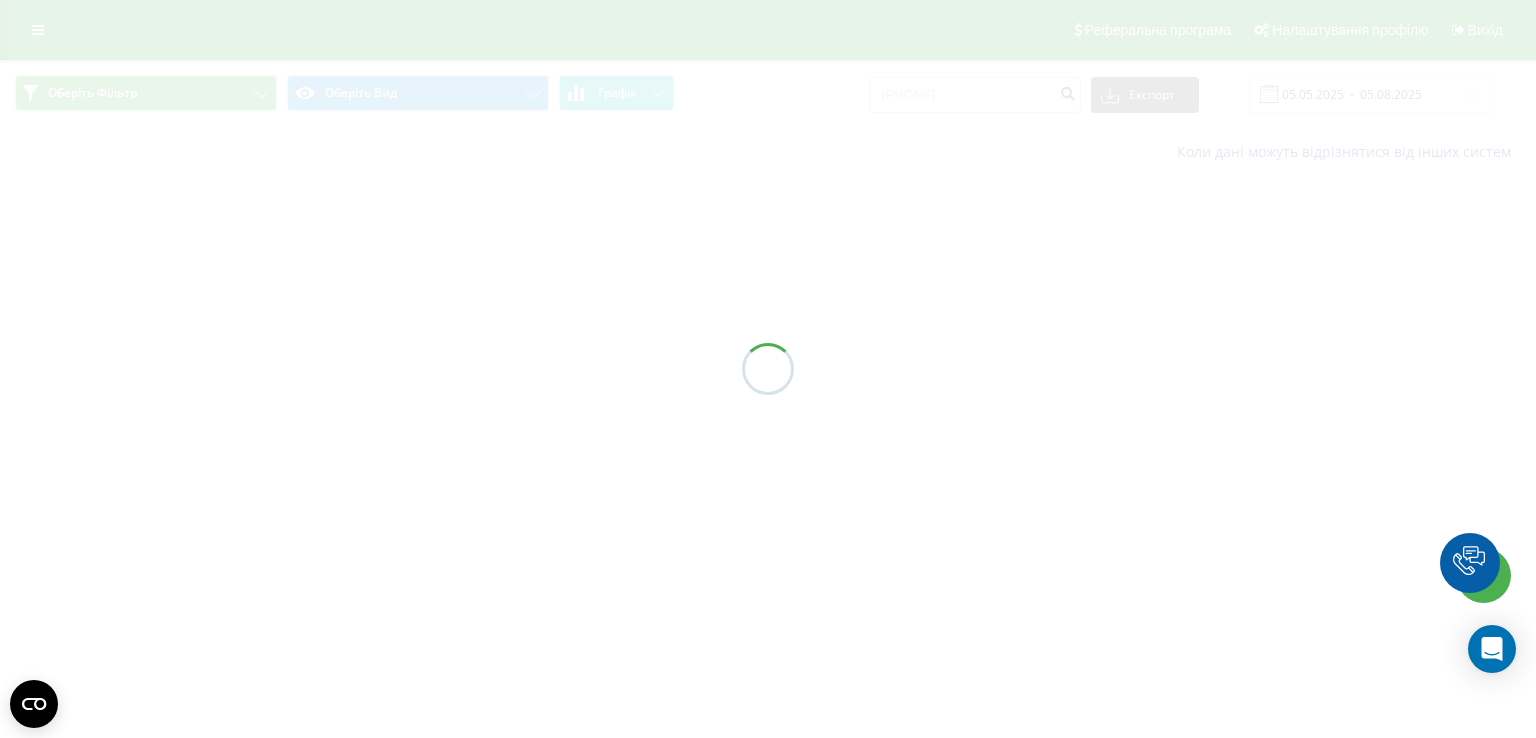 scroll, scrollTop: 0, scrollLeft: 0, axis: both 